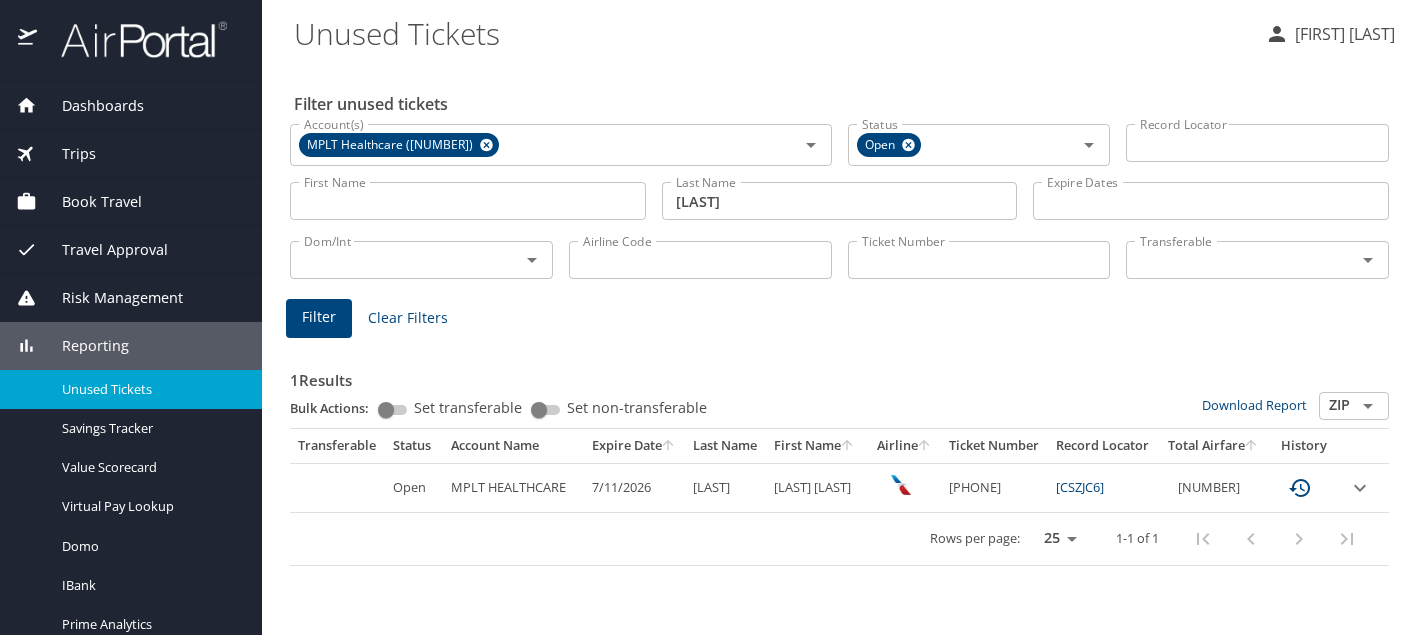 scroll, scrollTop: 0, scrollLeft: 0, axis: both 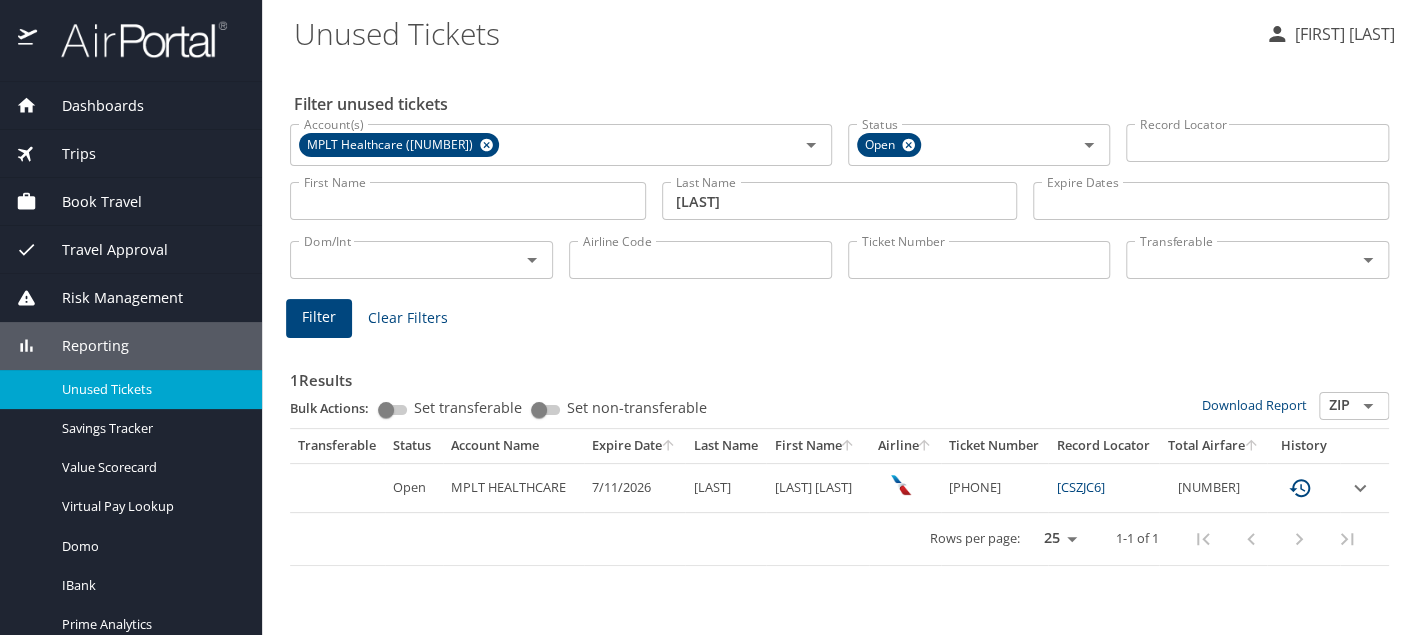 click on "Trips" at bounding box center [131, 154] 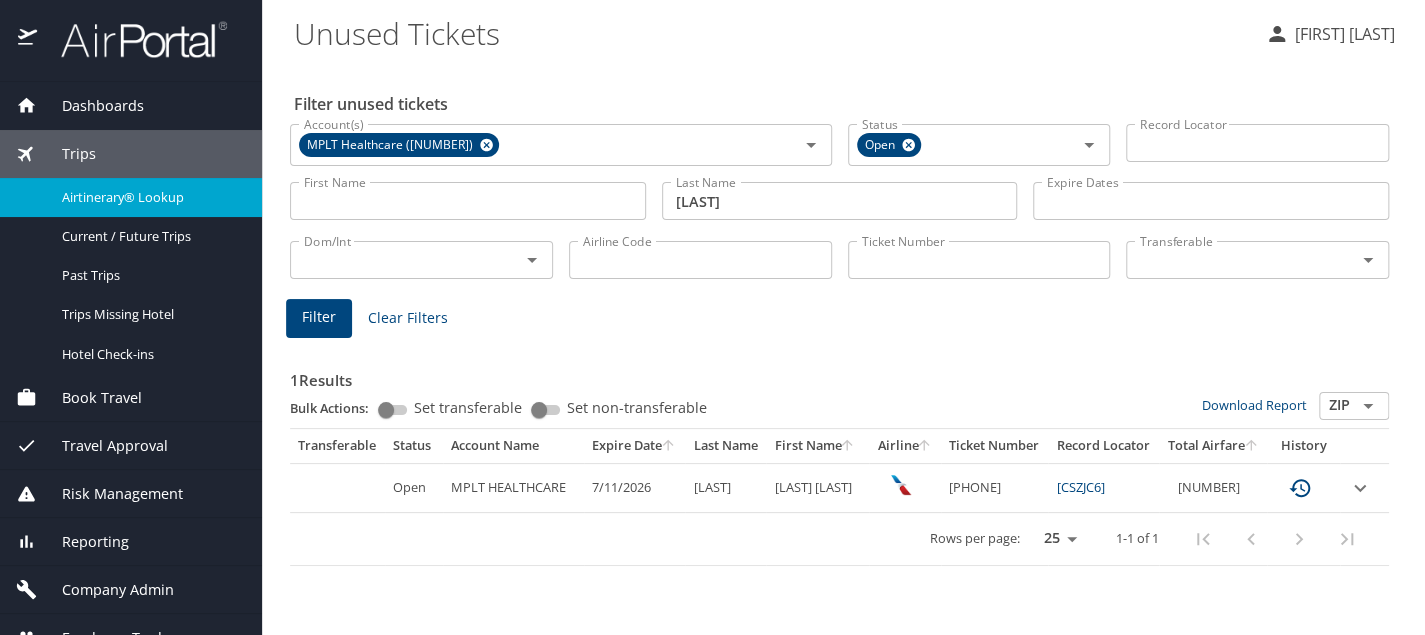 click on "Airtinerary® Lookup" at bounding box center [150, 197] 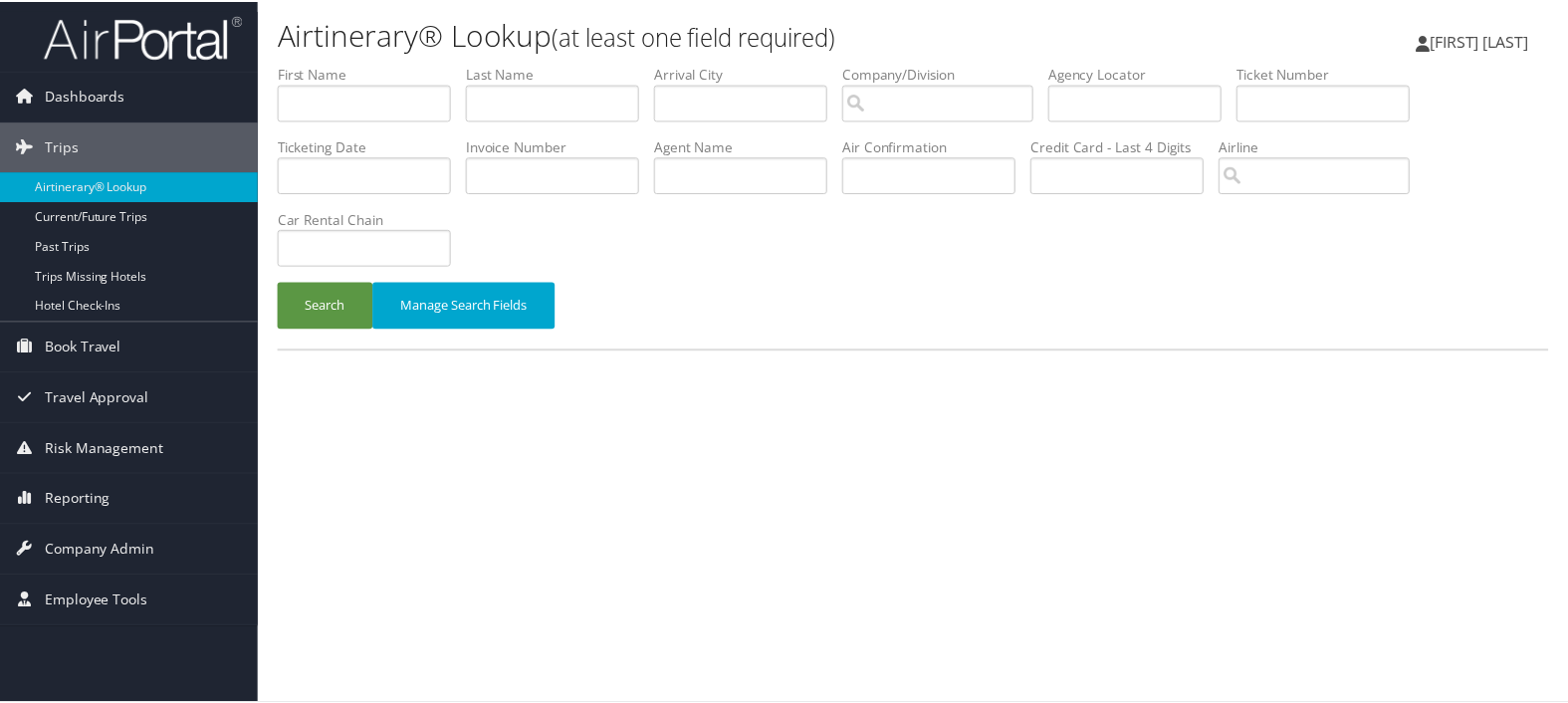 scroll, scrollTop: 0, scrollLeft: 0, axis: both 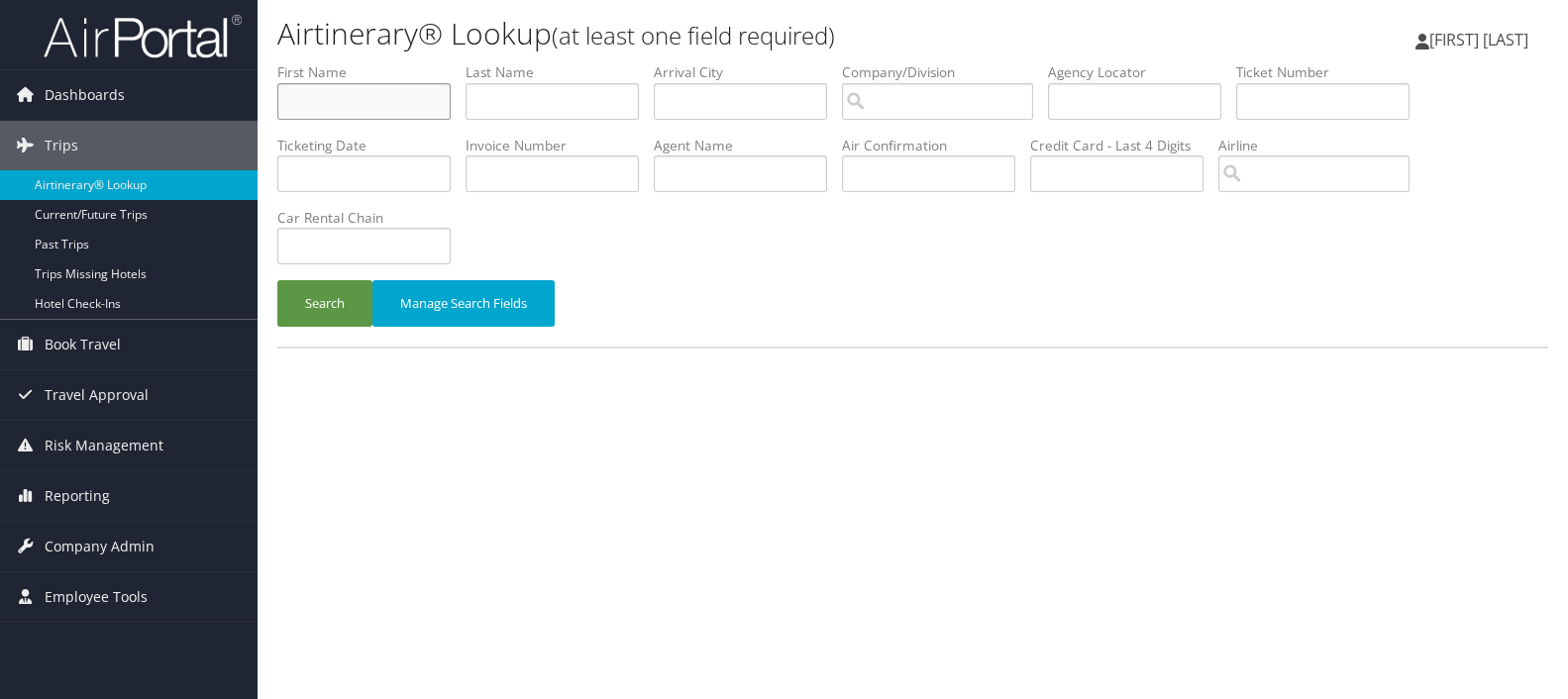 click at bounding box center (364, 101) 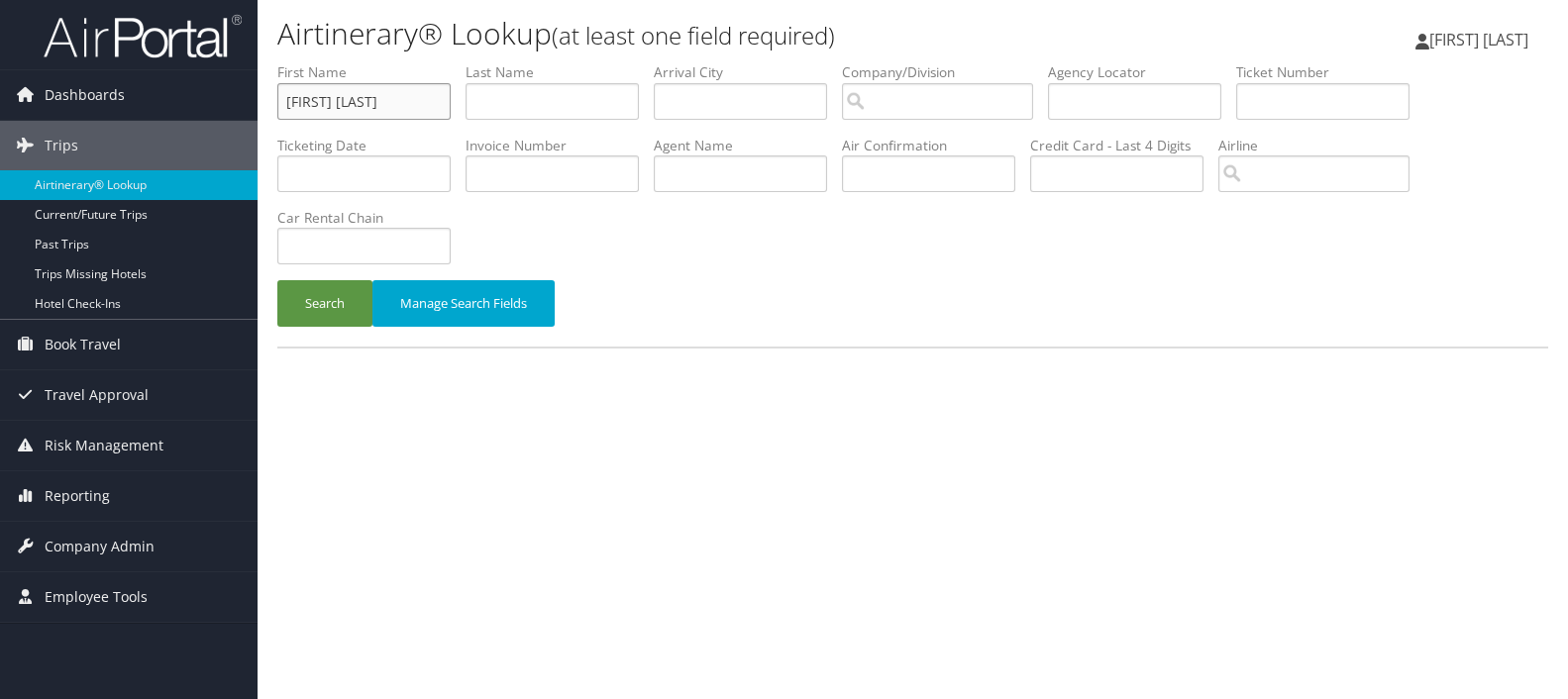 drag, startPoint x: 409, startPoint y: 96, endPoint x: 332, endPoint y: 87, distance: 77.52419 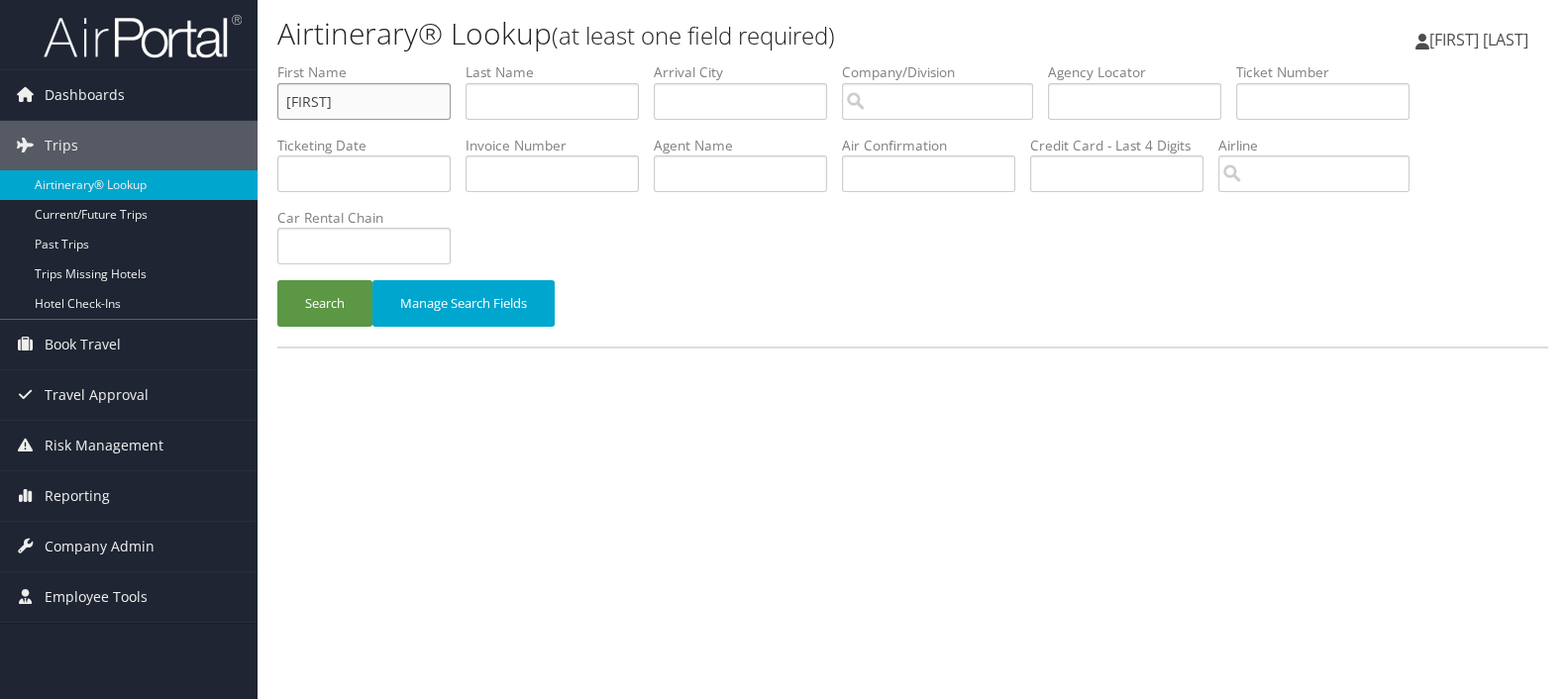 type on "[FIRST]" 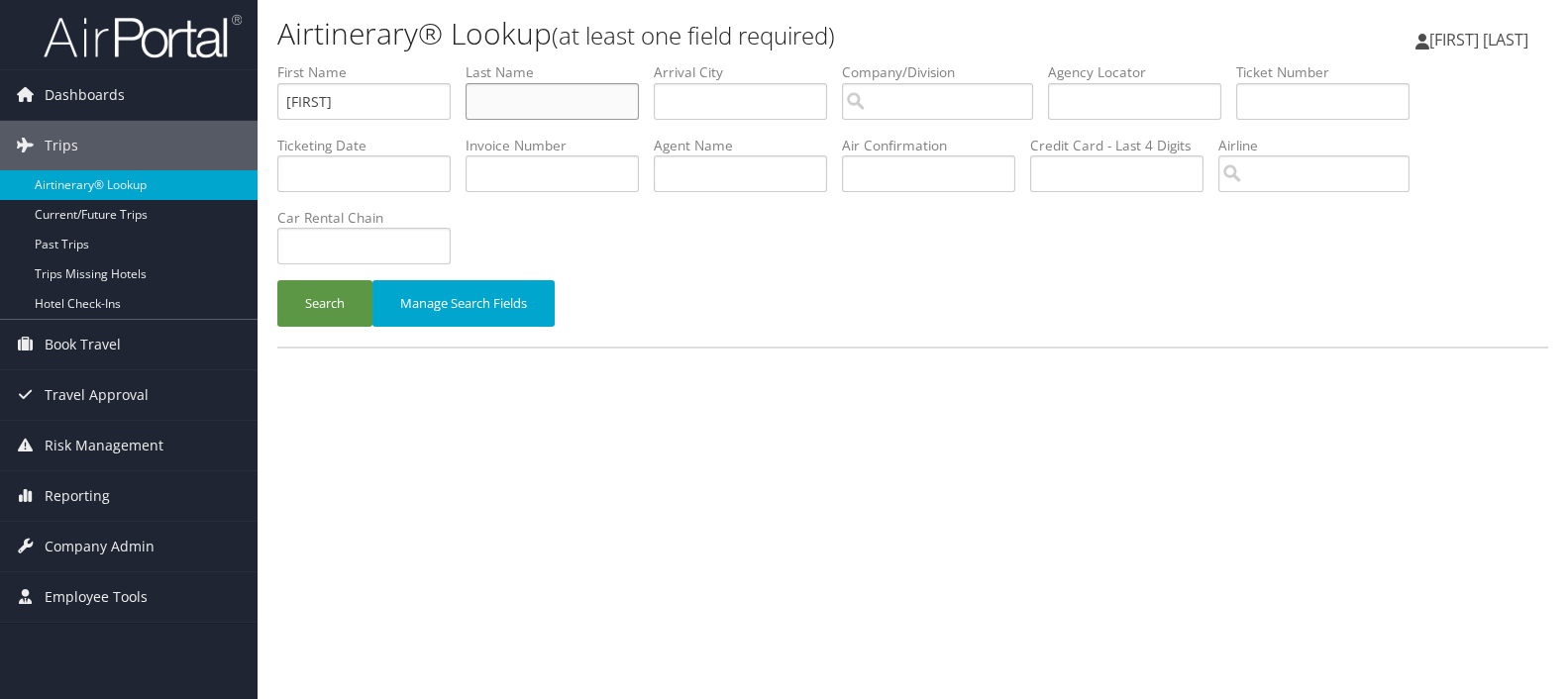 click at bounding box center (552, 101) 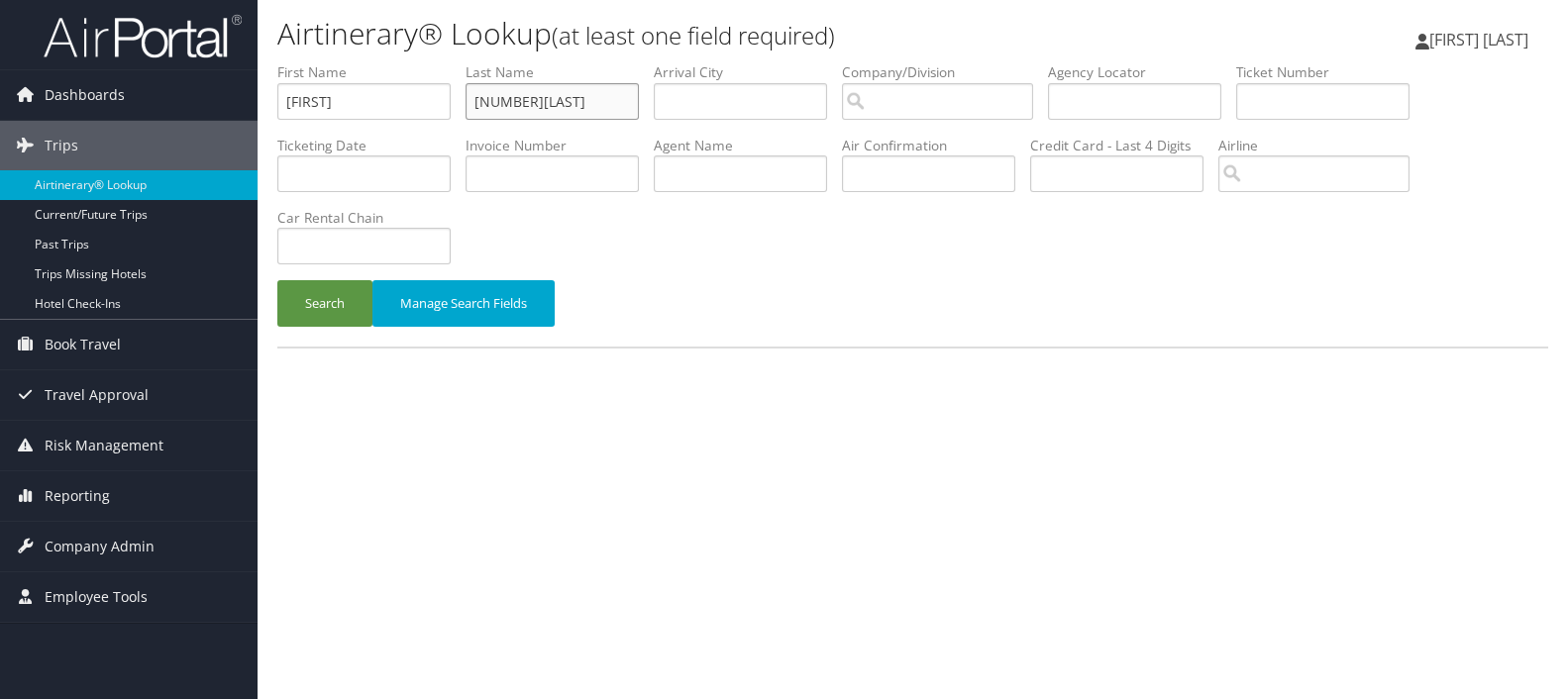 click on "[NUMBER][LAST]" at bounding box center [552, 101] 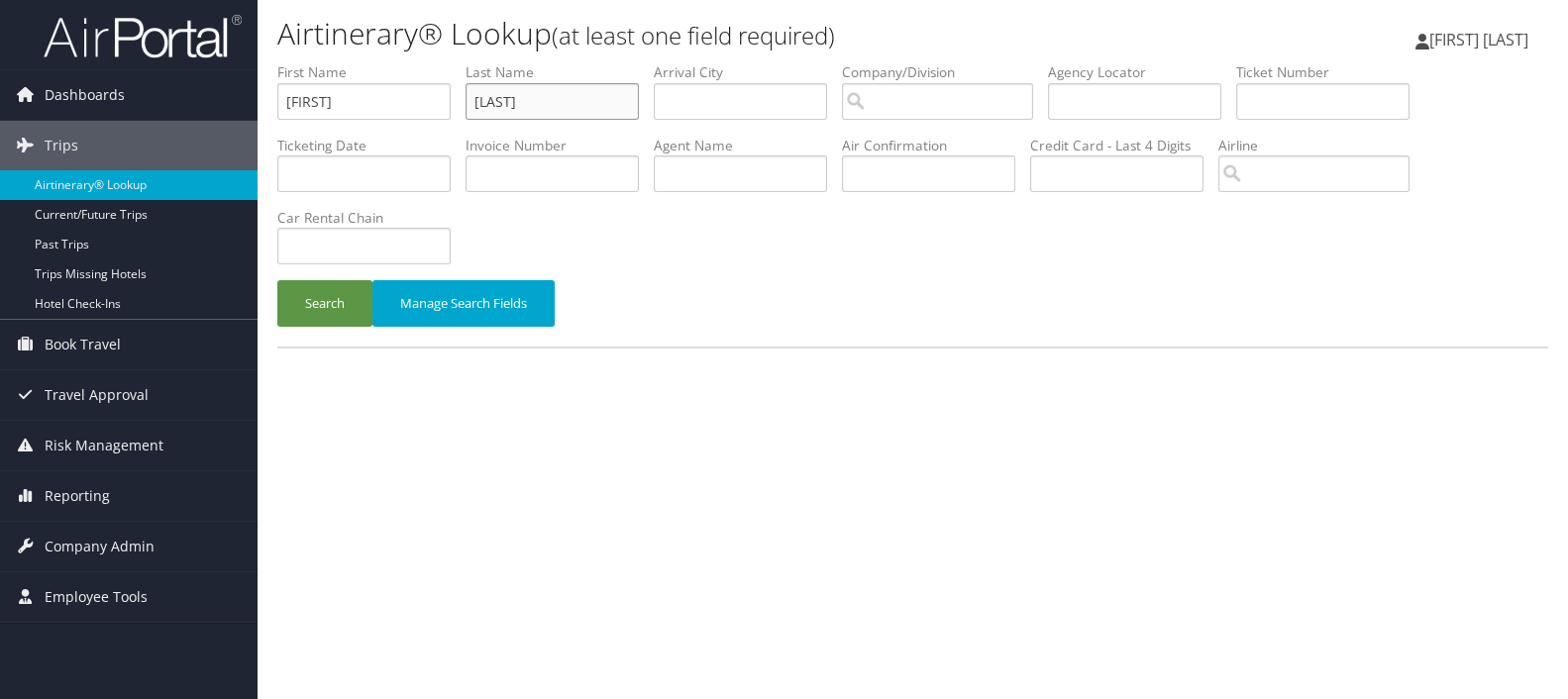 type on "[LAST]" 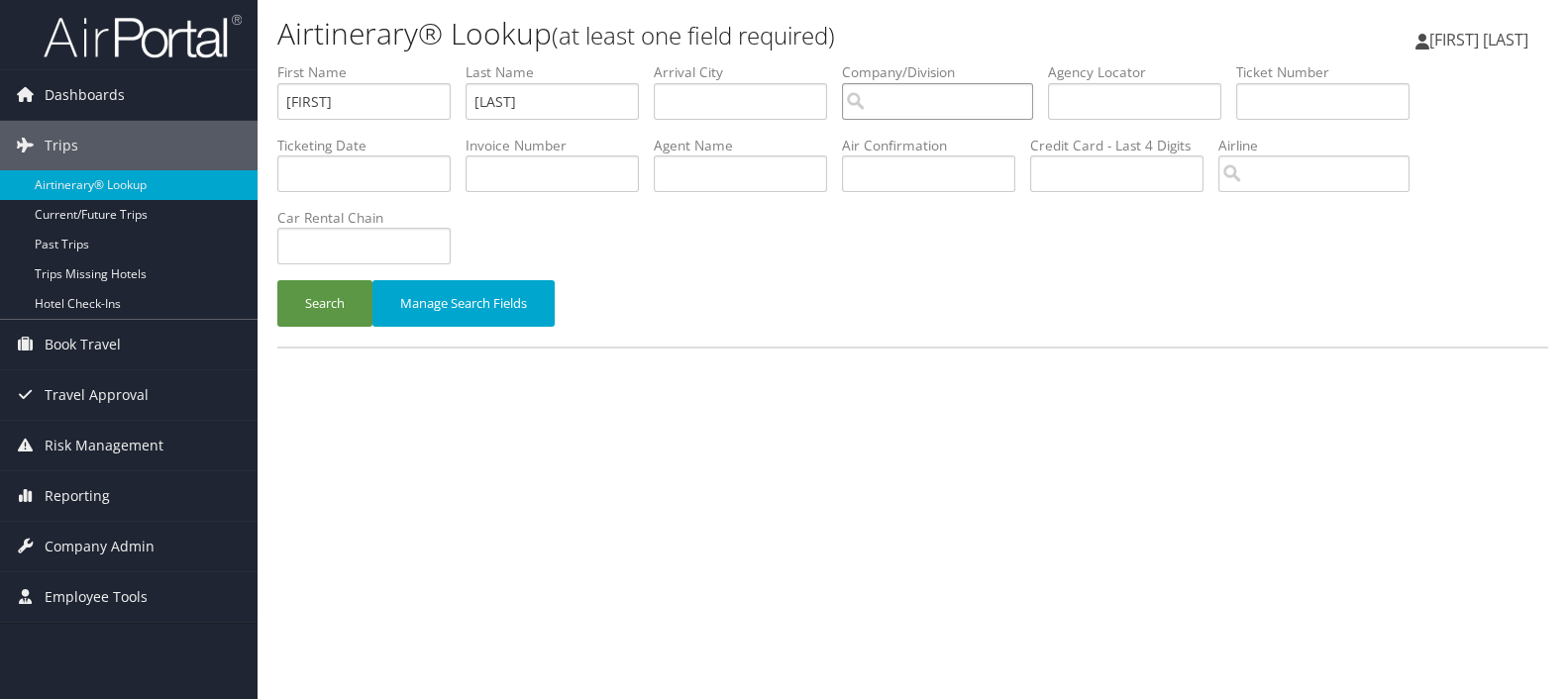 click at bounding box center (937, 101) 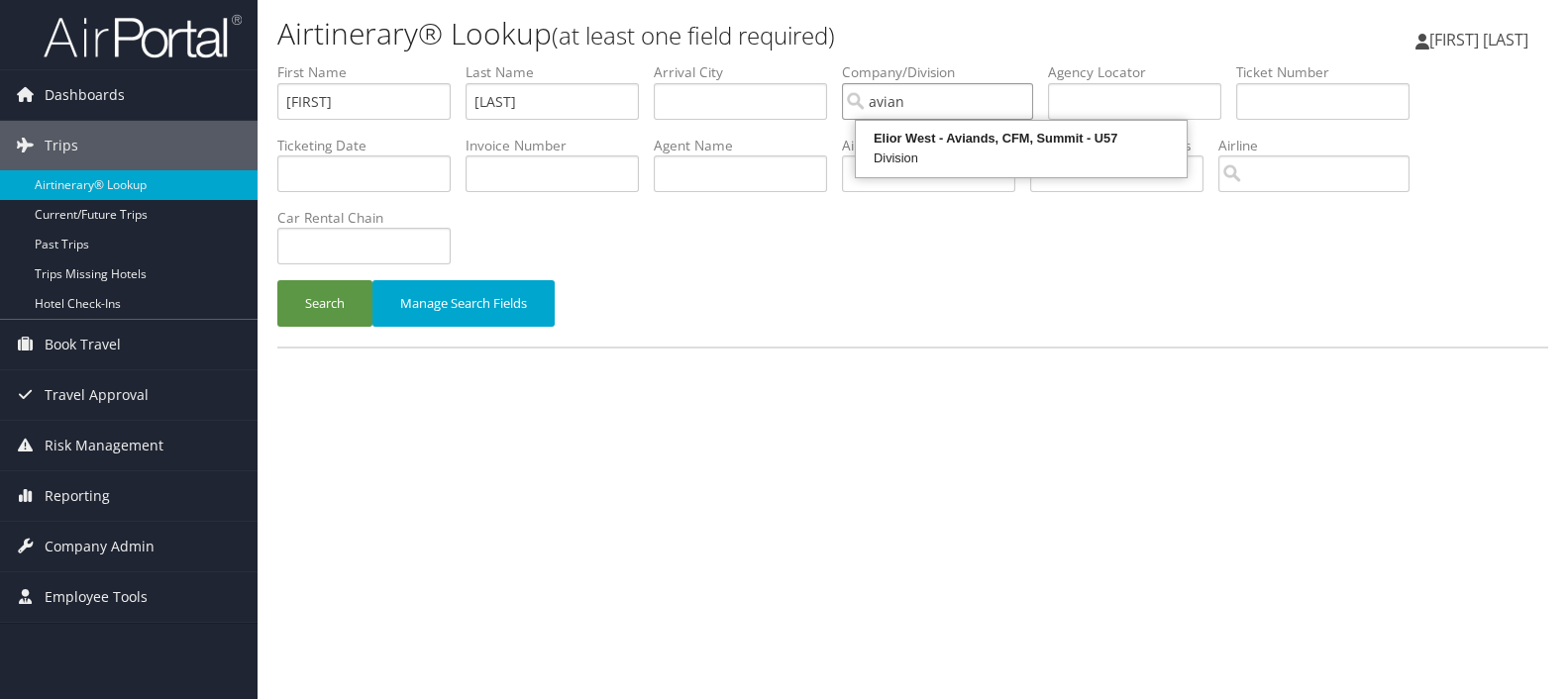 type on "avian" 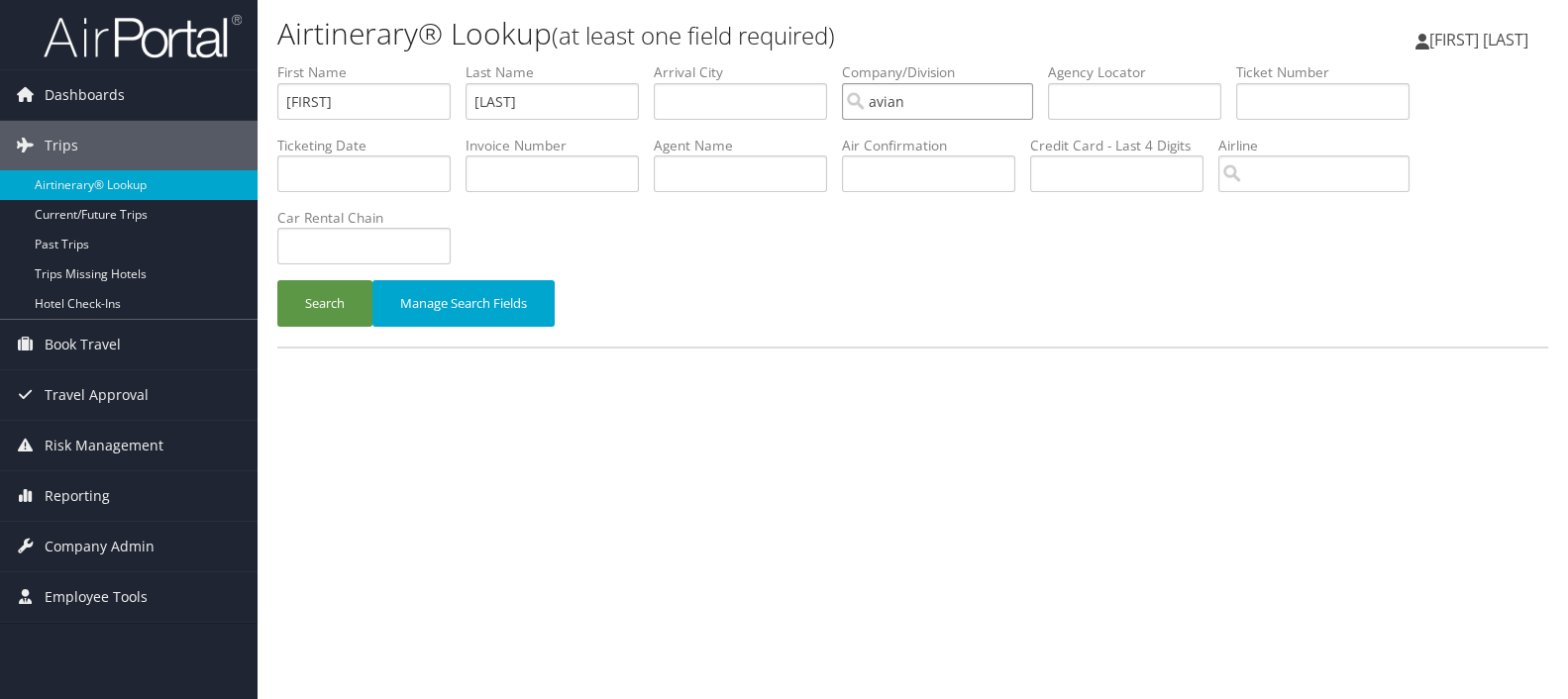 drag, startPoint x: 935, startPoint y: 100, endPoint x: 875, endPoint y: 95, distance: 60.207973 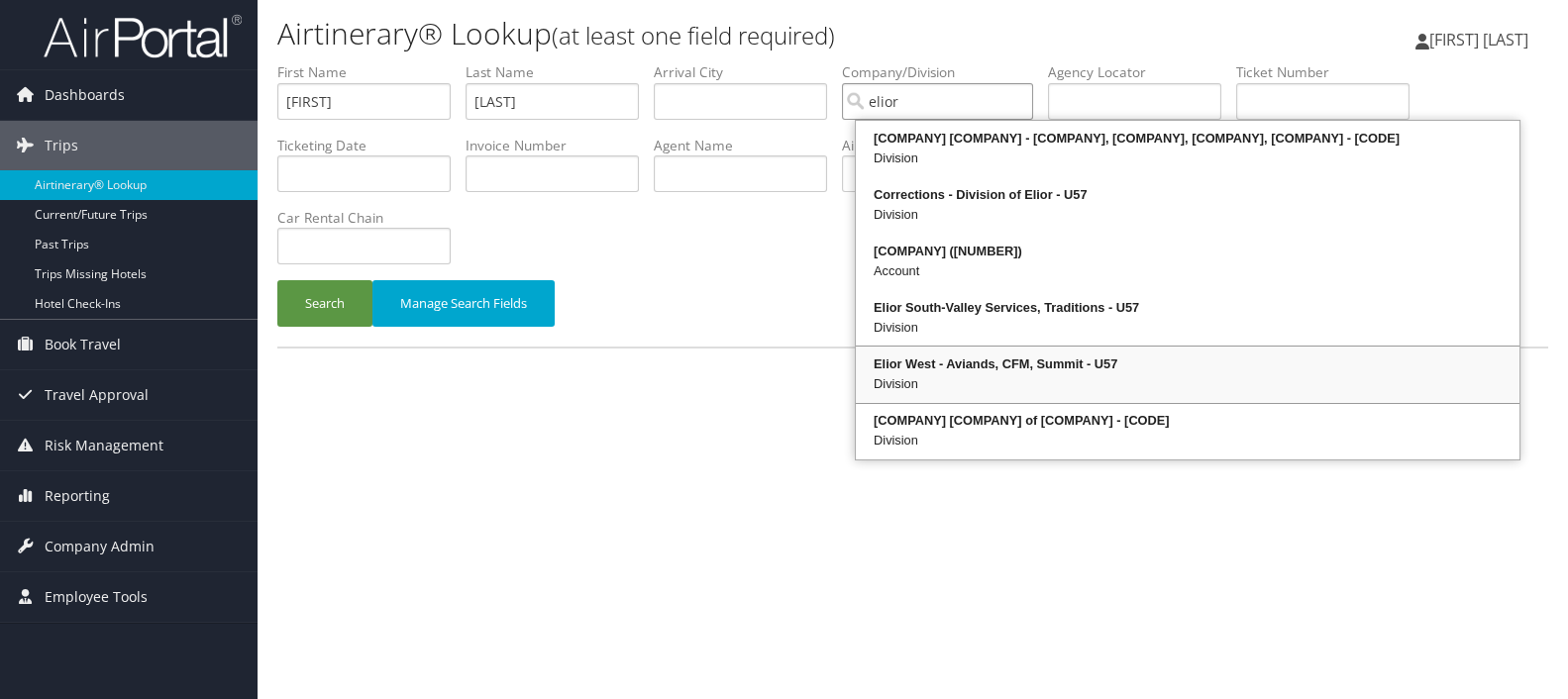 click on "Elior West - Aviands, CFM, Summit - U57" at bounding box center [1188, 364] 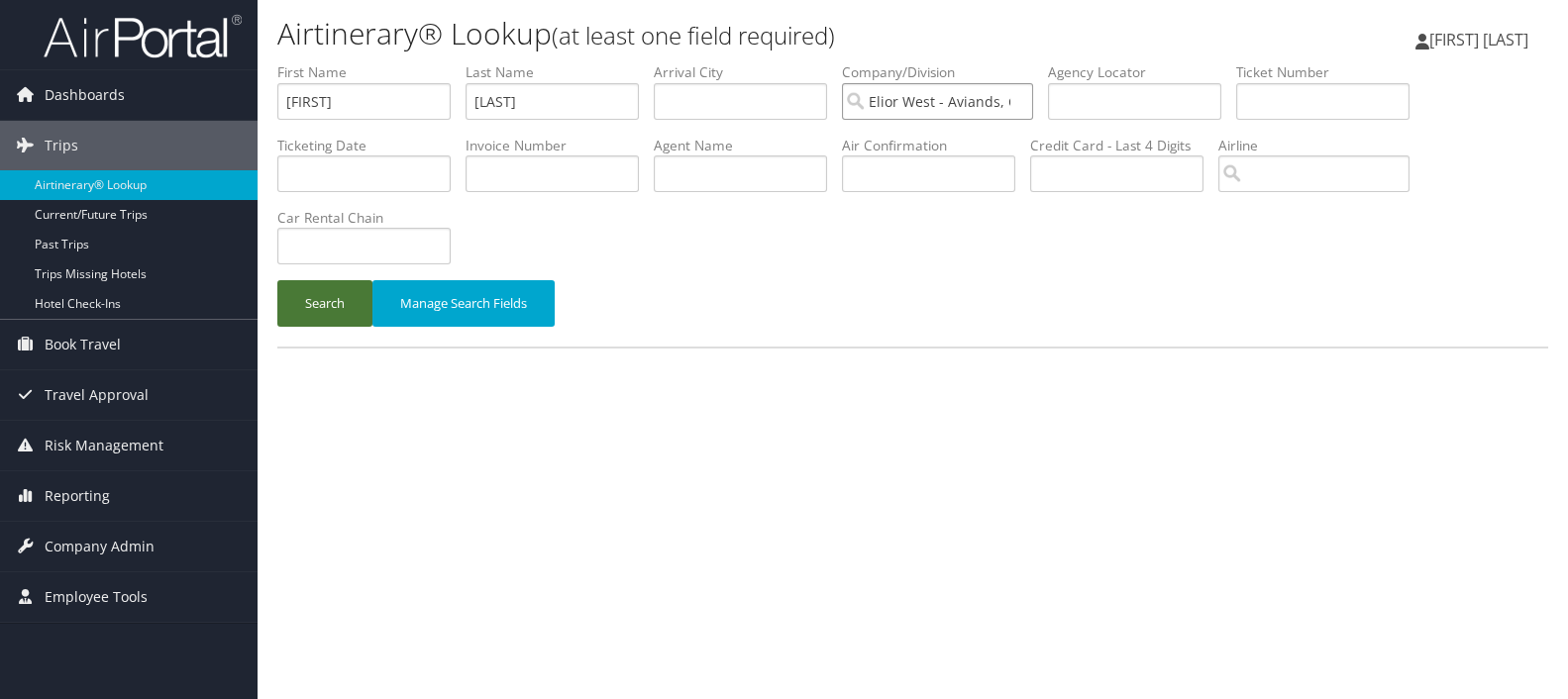 type on "Elior West - Aviands, CFM, Summit - U57" 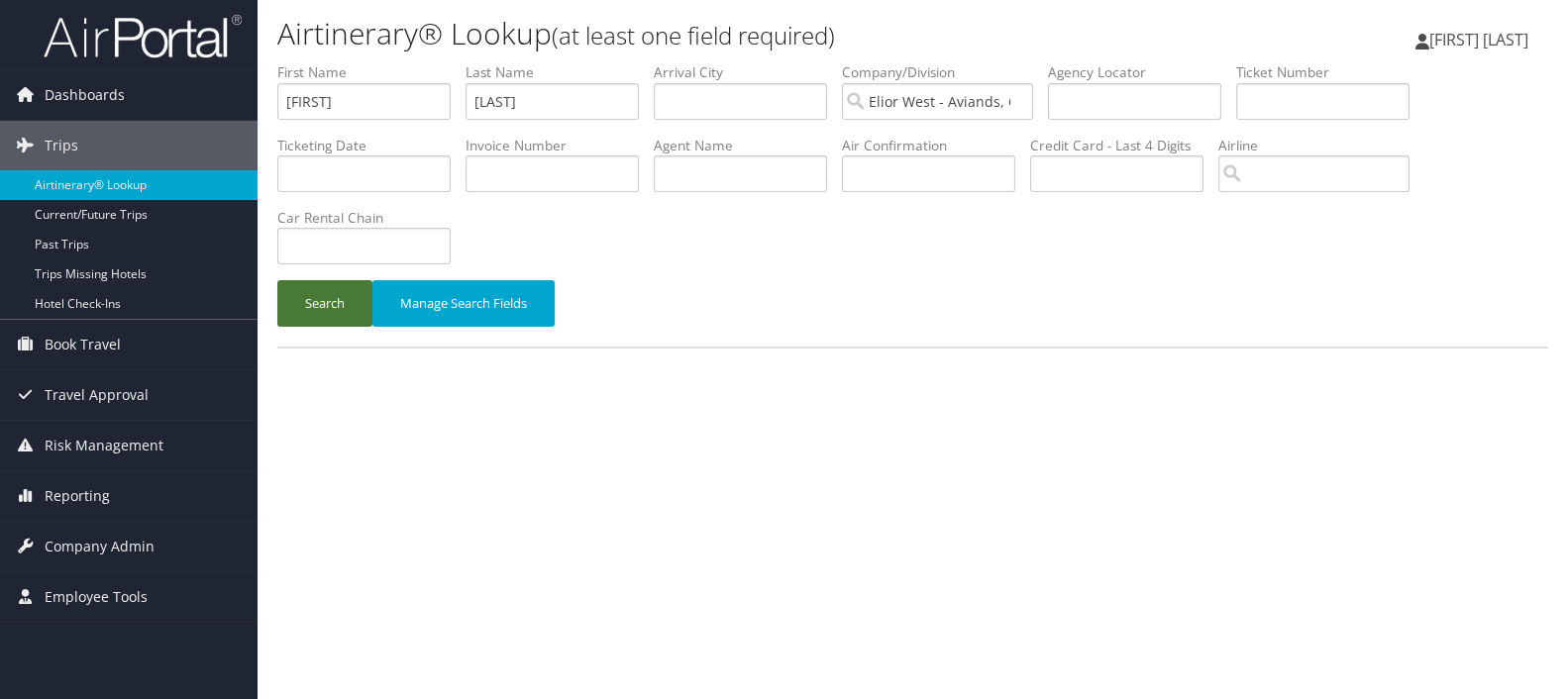 click on "Search" at bounding box center (325, 303) 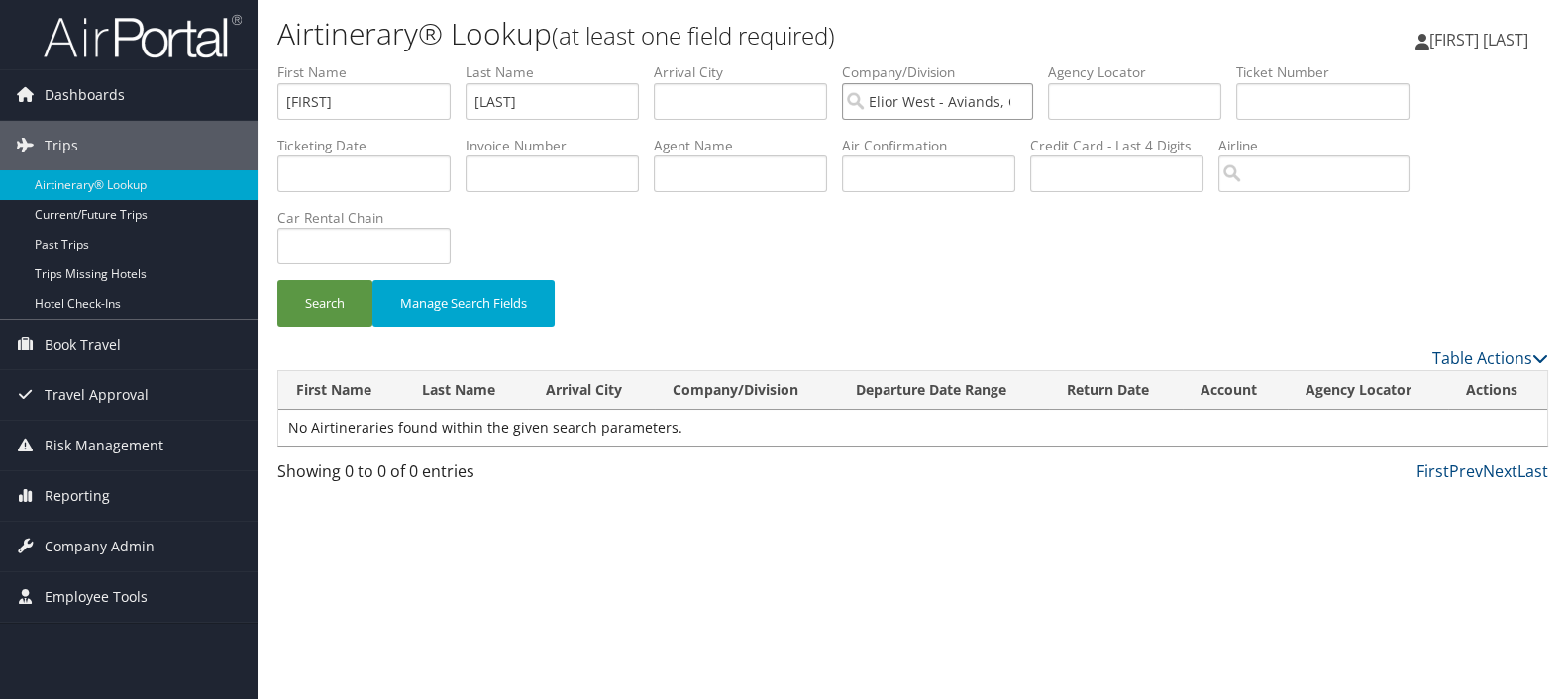 click on "Elior West - Aviands, CFM, Summit - U57" at bounding box center (937, 101) 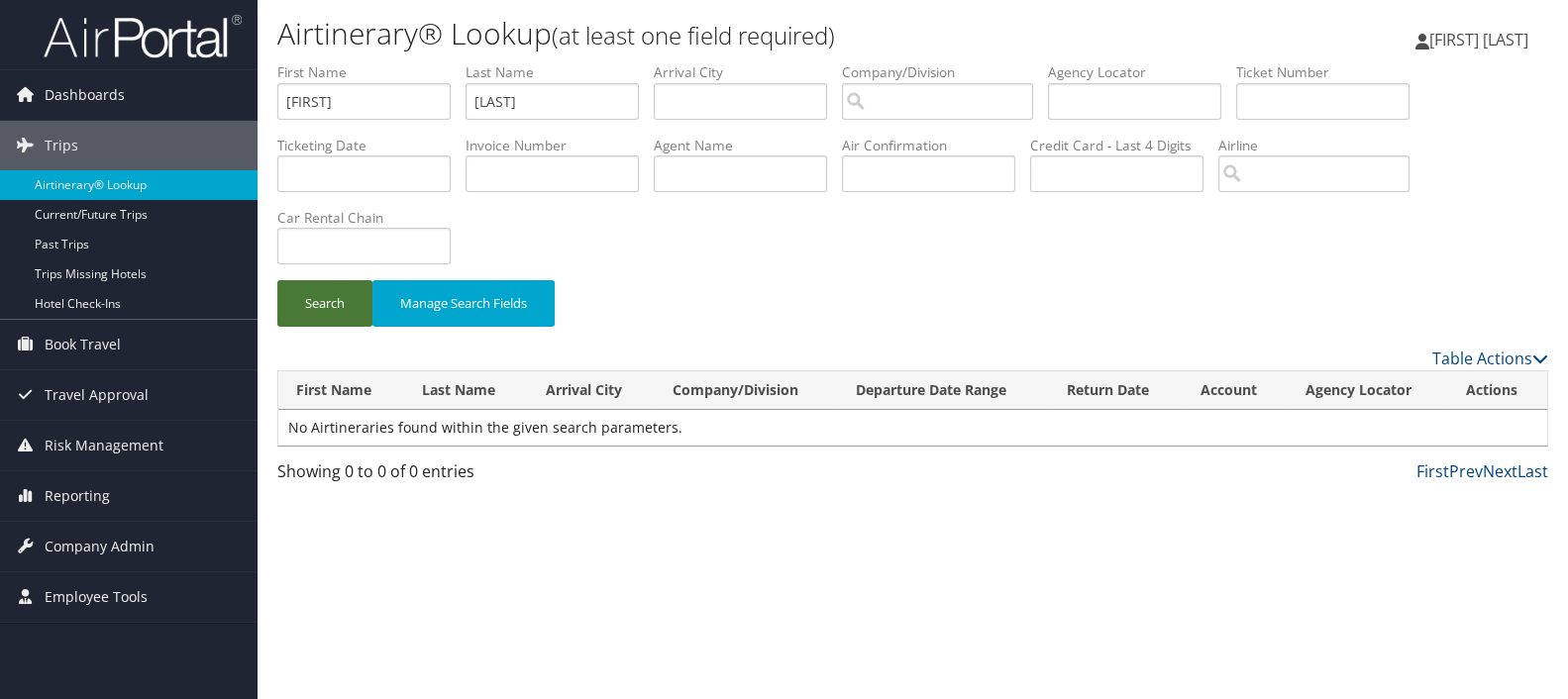 click on "Search" at bounding box center [325, 303] 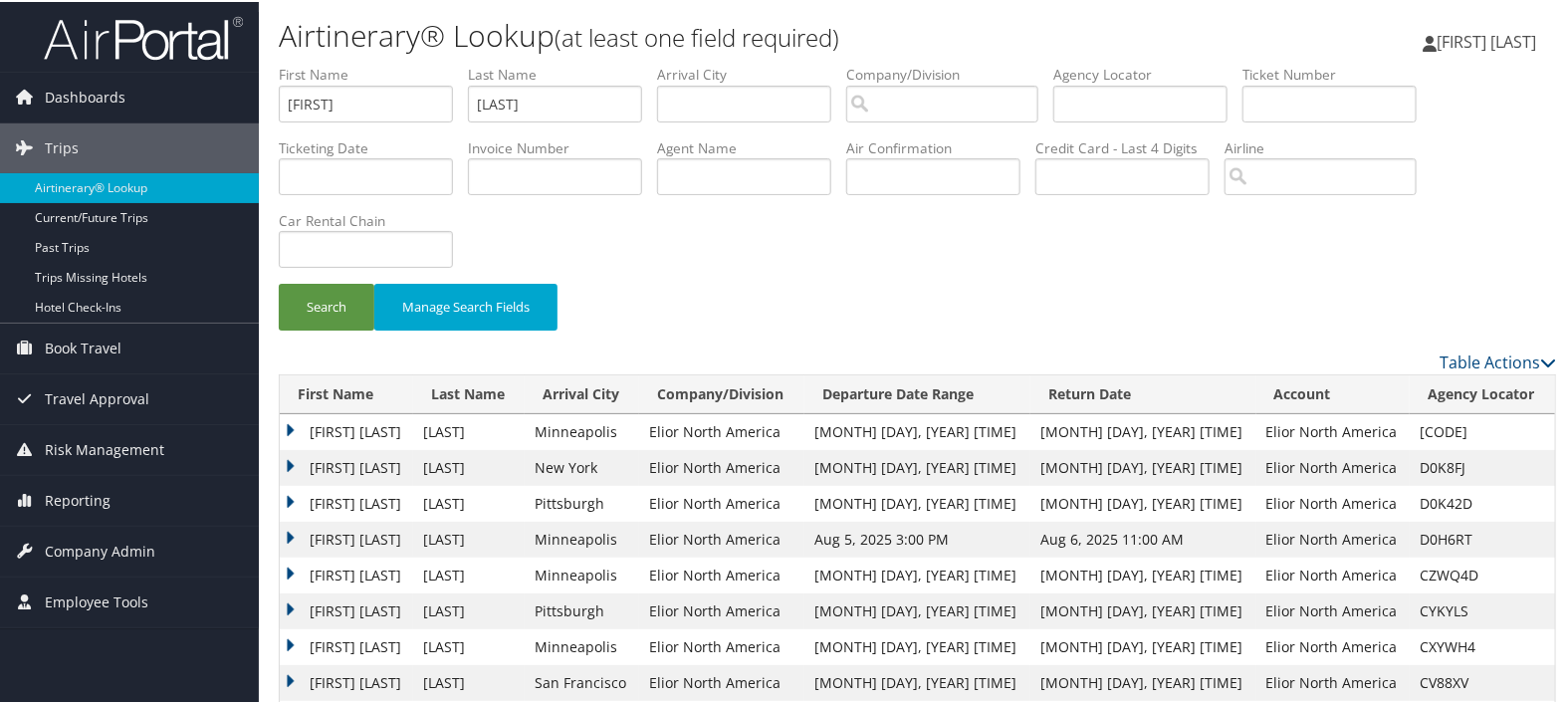 click on "Departure Date Range" at bounding box center [917, 392] 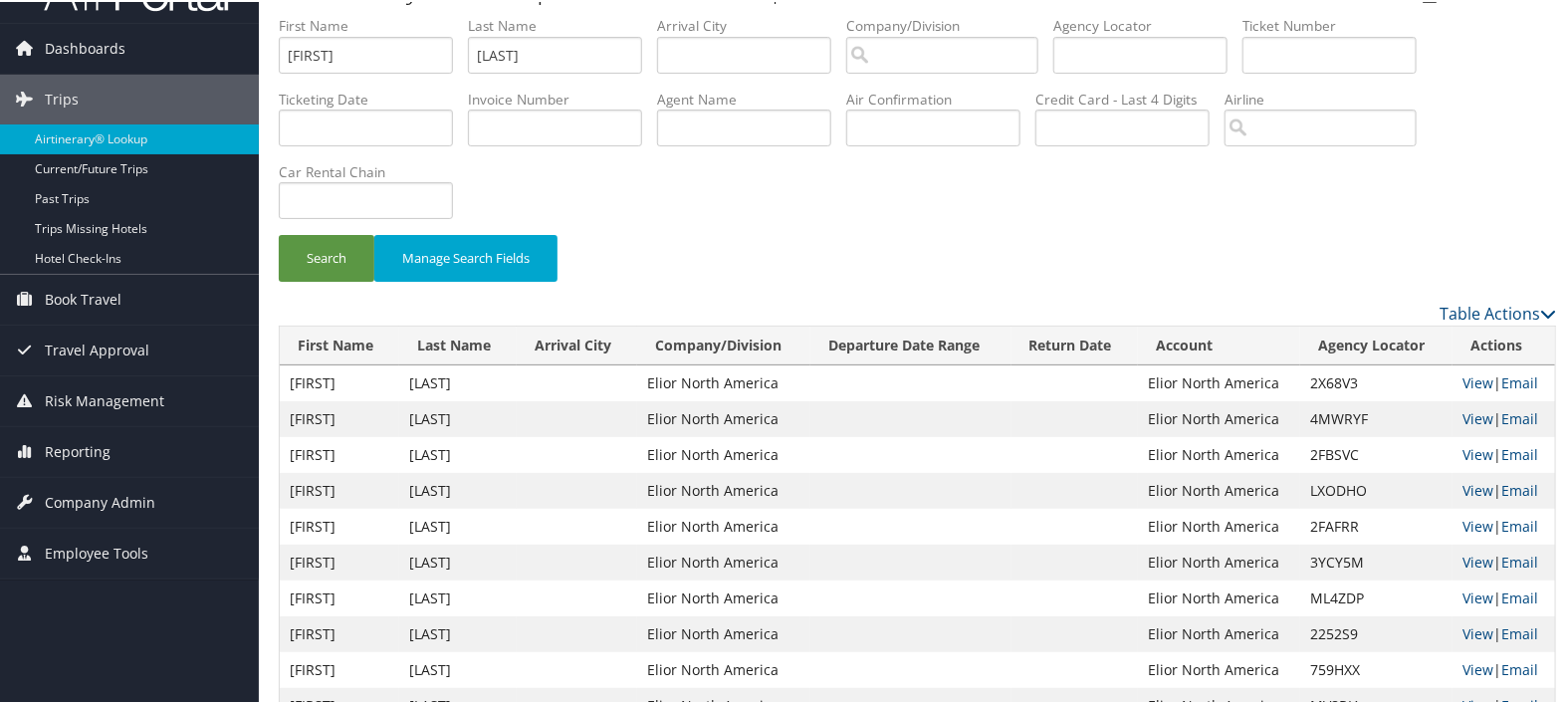 scroll, scrollTop: 0, scrollLeft: 0, axis: both 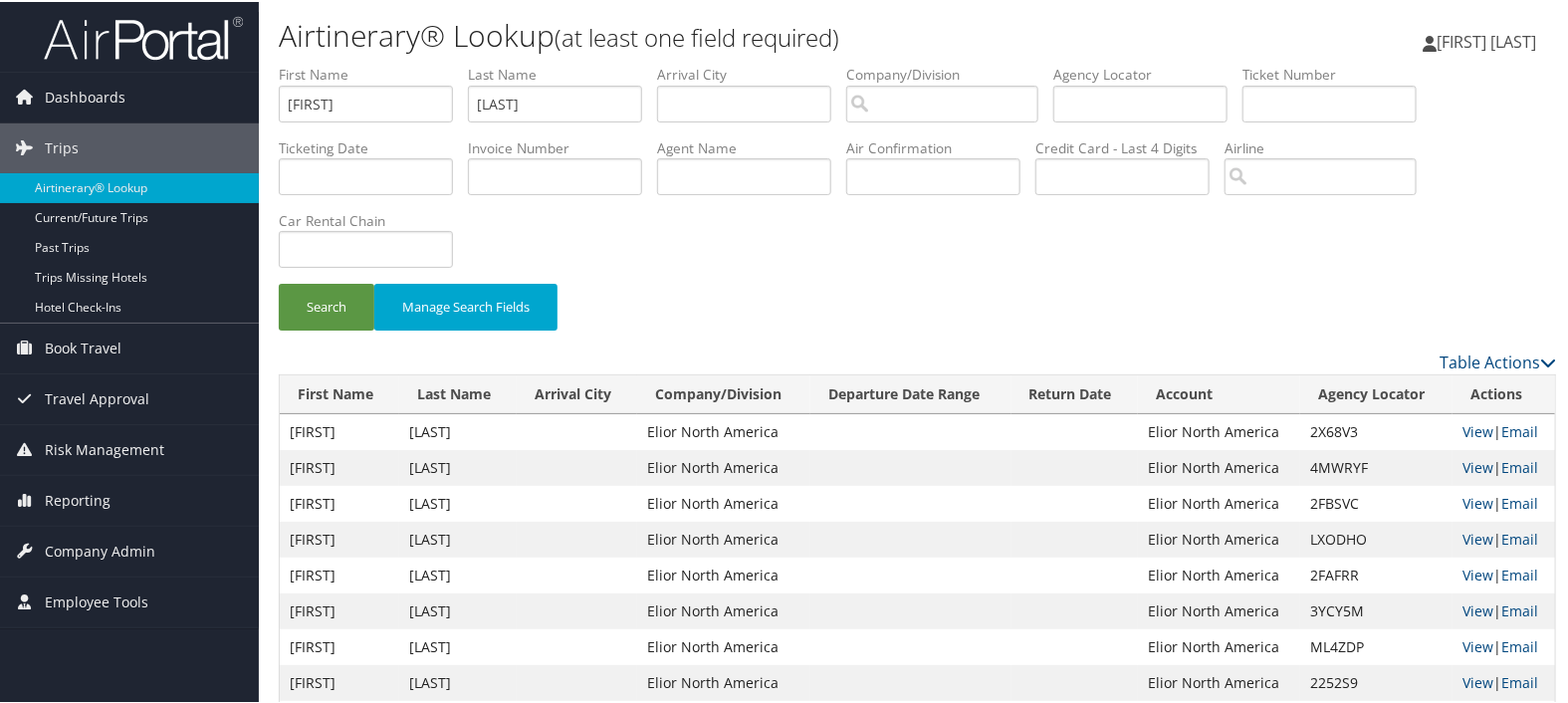 click on "Departure Date Range" at bounding box center [910, 392] 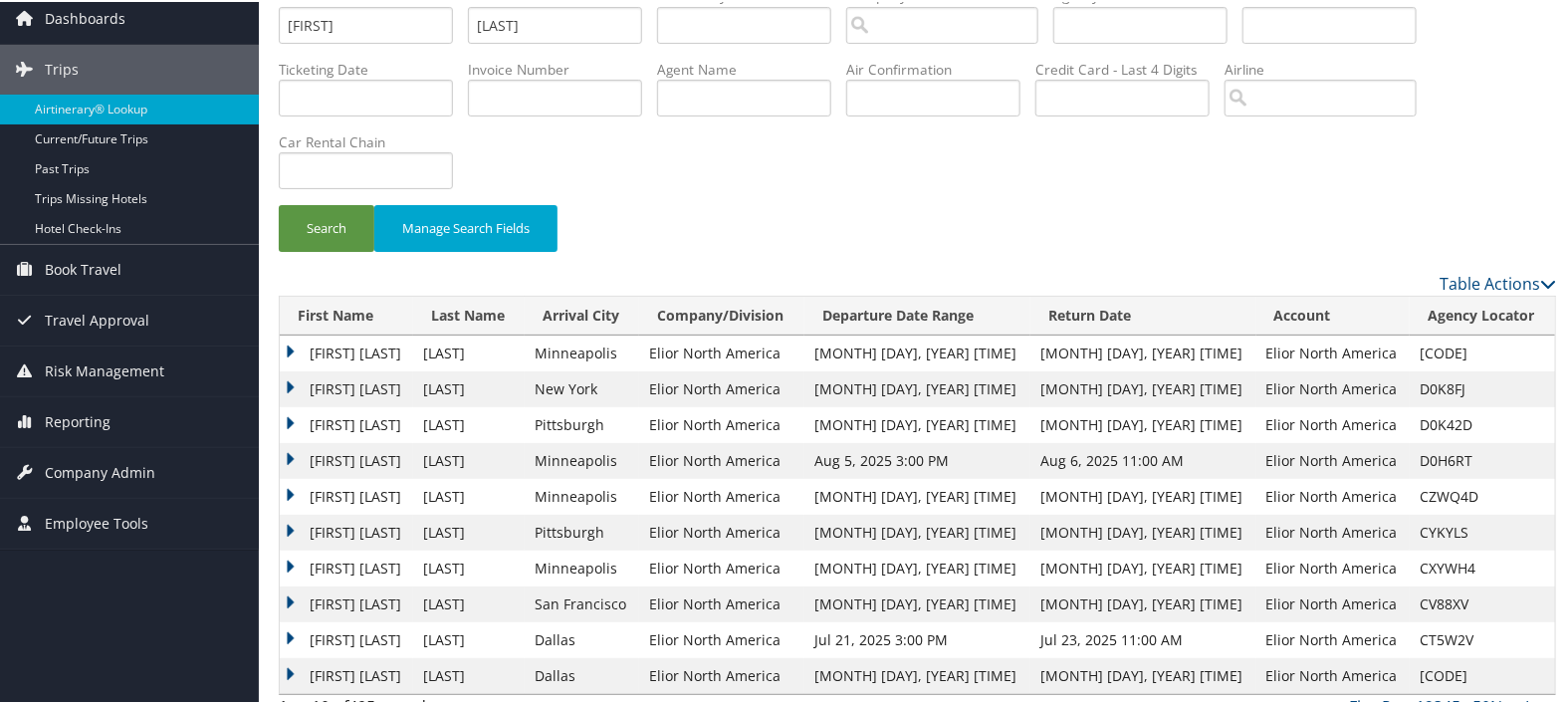 scroll, scrollTop: 102, scrollLeft: 0, axis: vertical 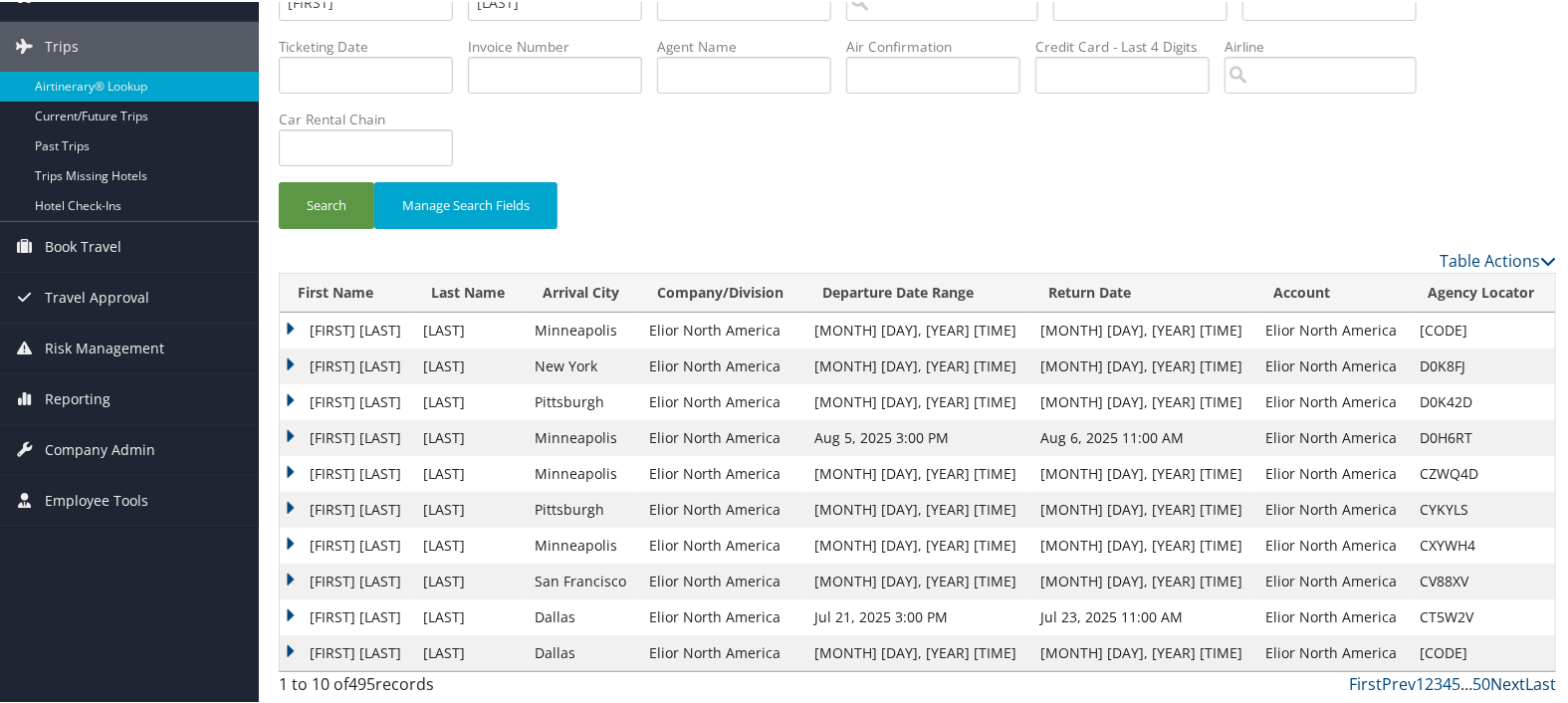 click on "Next" at bounding box center [1507, 682] 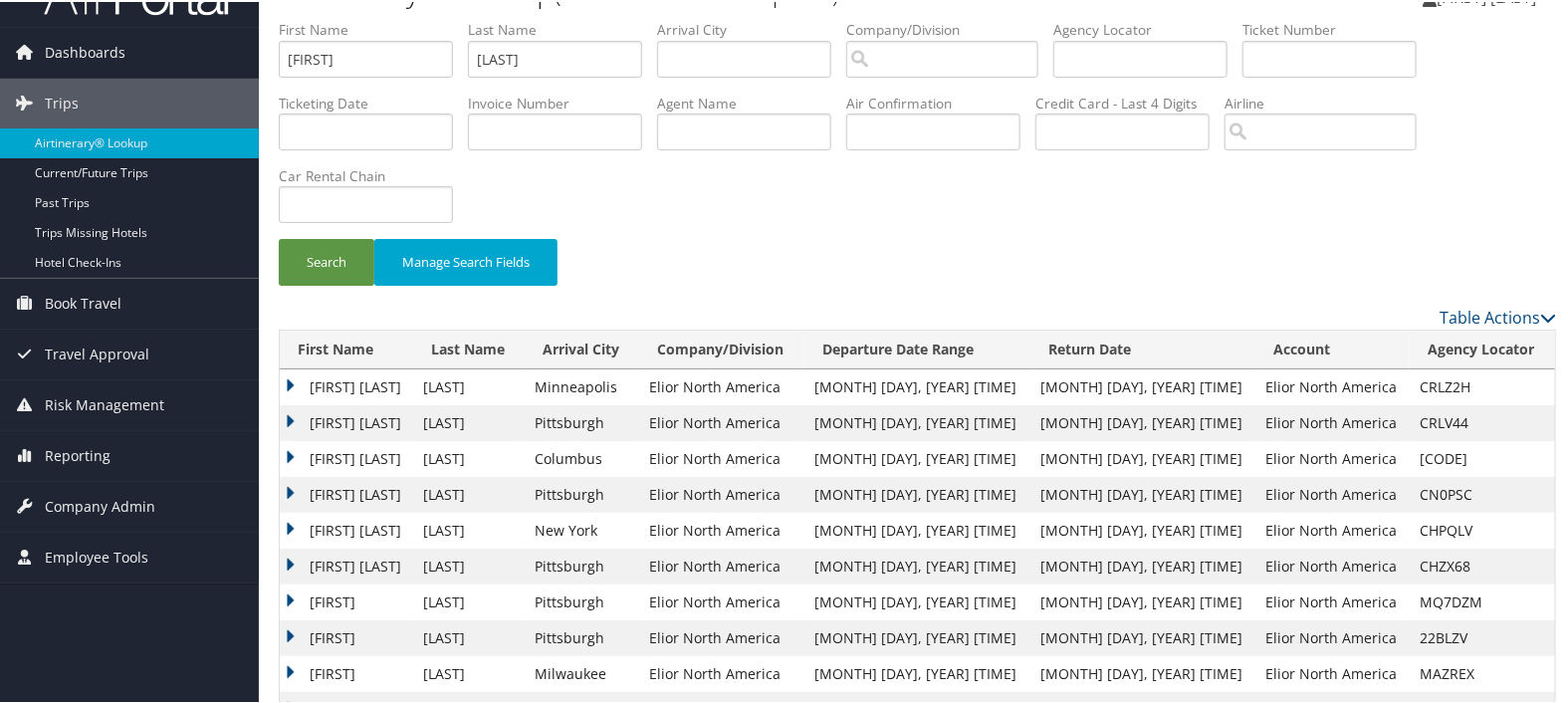 scroll, scrollTop: 0, scrollLeft: 0, axis: both 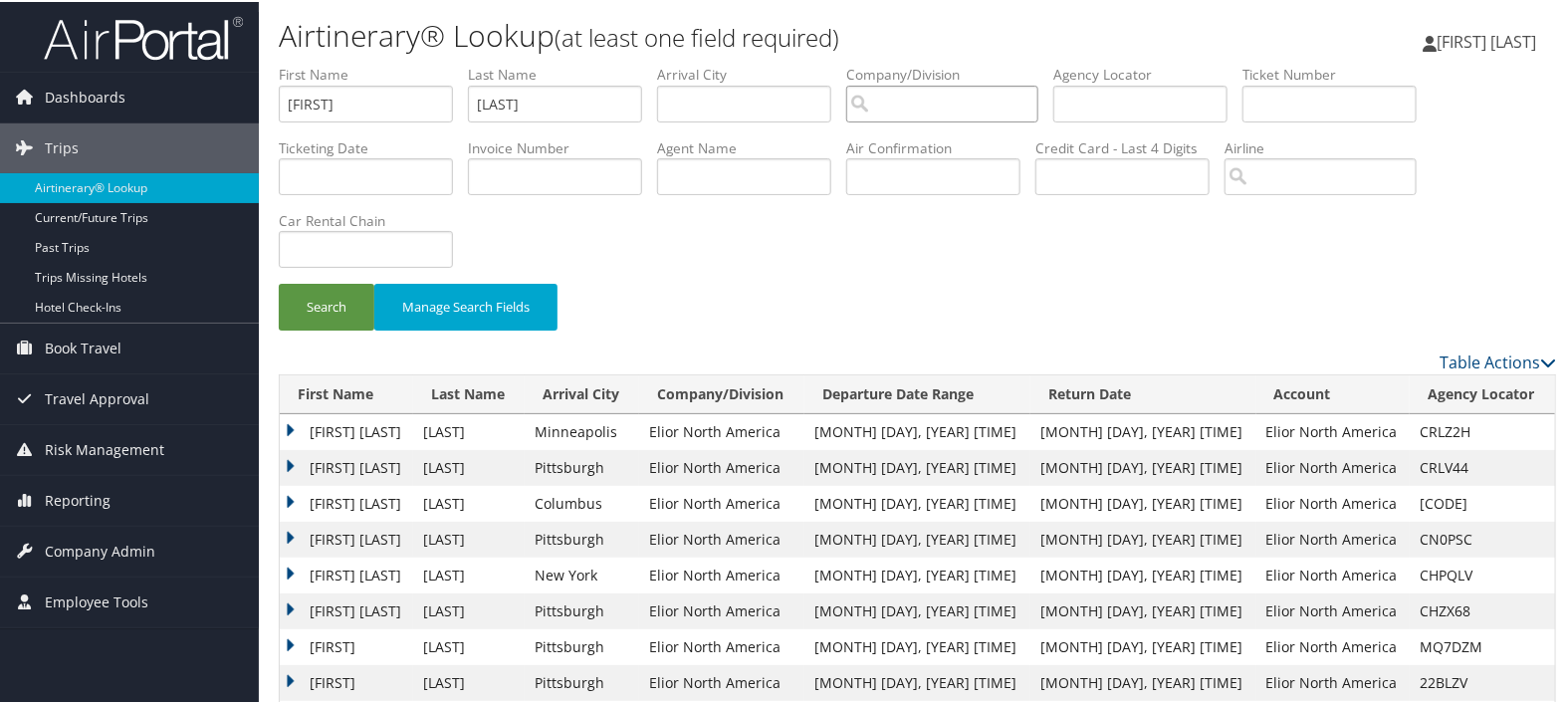 click at bounding box center (942, 102) 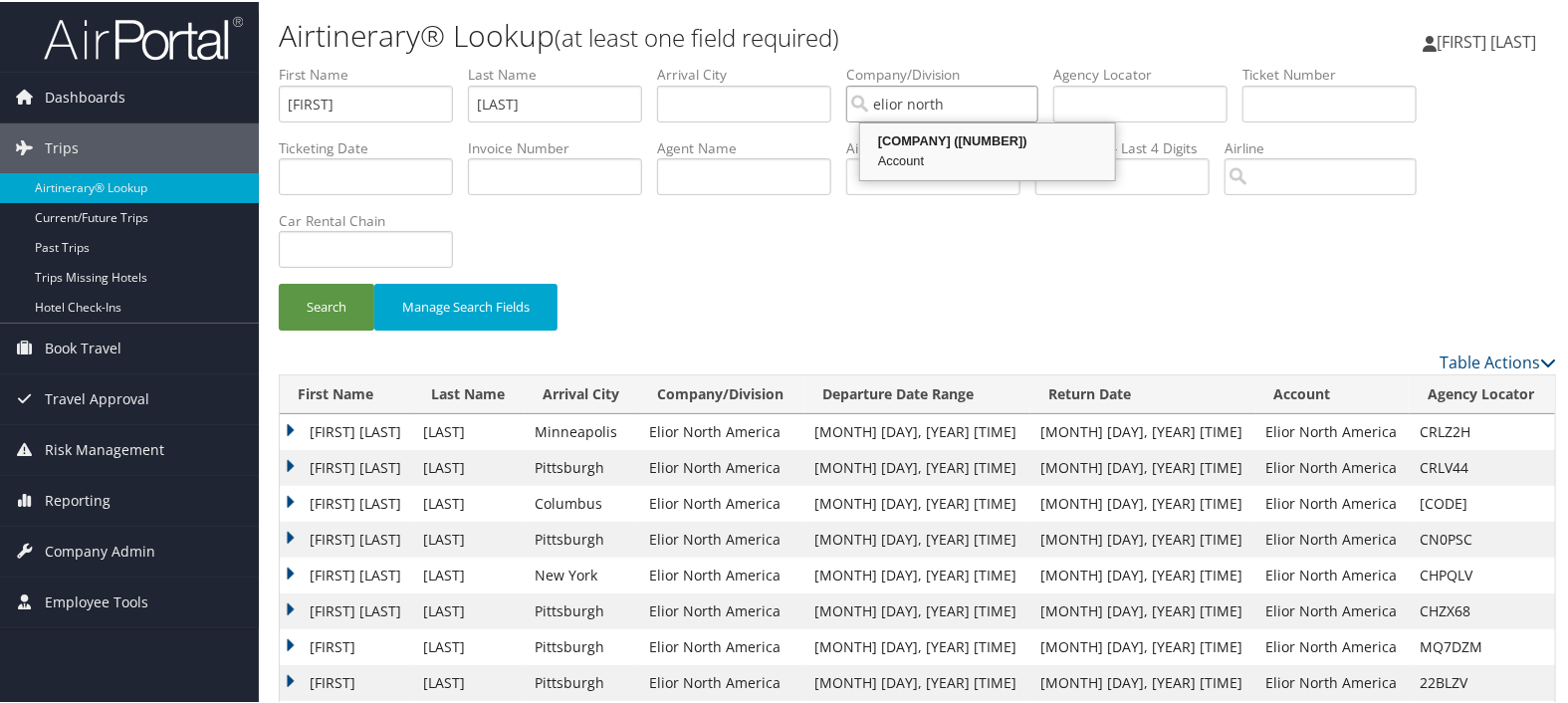 click on "[COMPANY] ([NUMBER])" at bounding box center [988, 139] 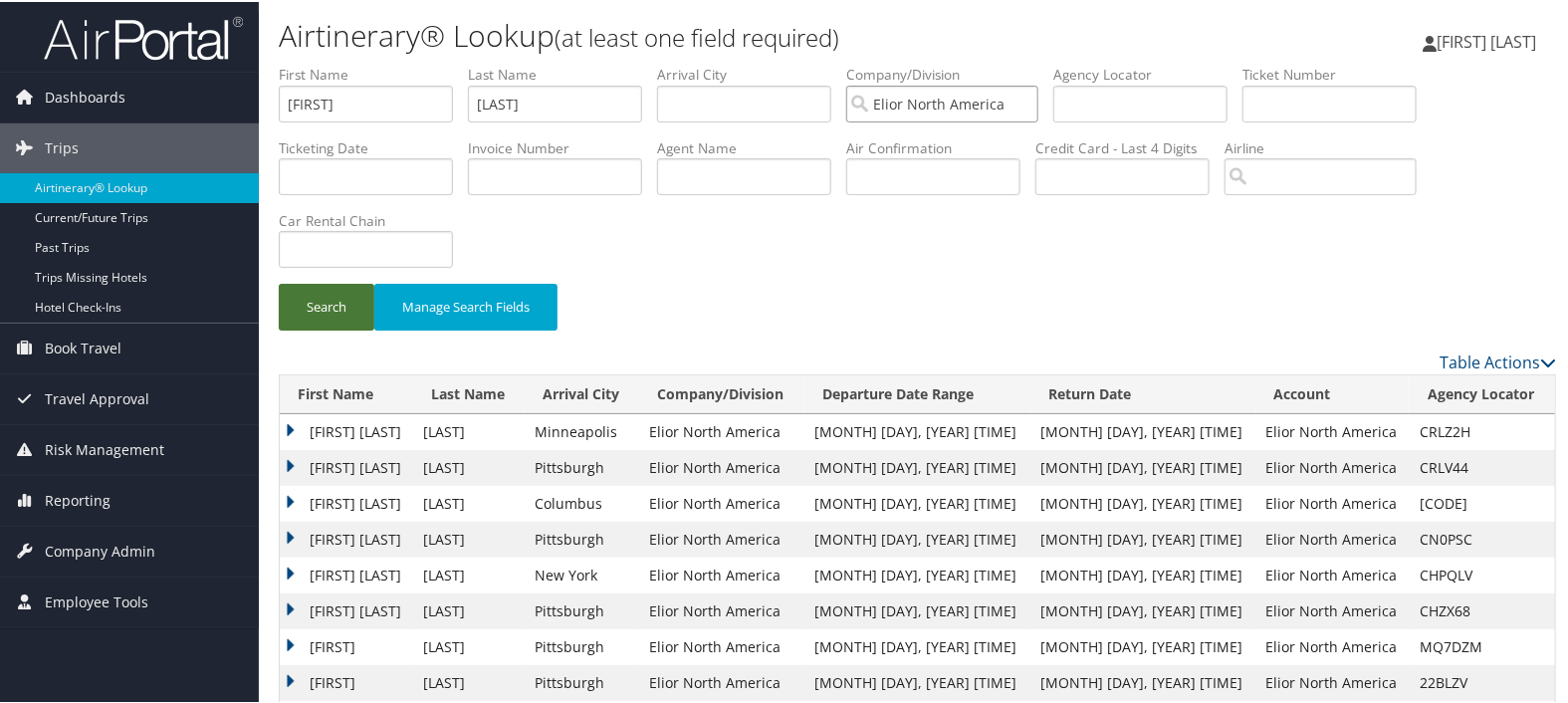 type on "Elior North America" 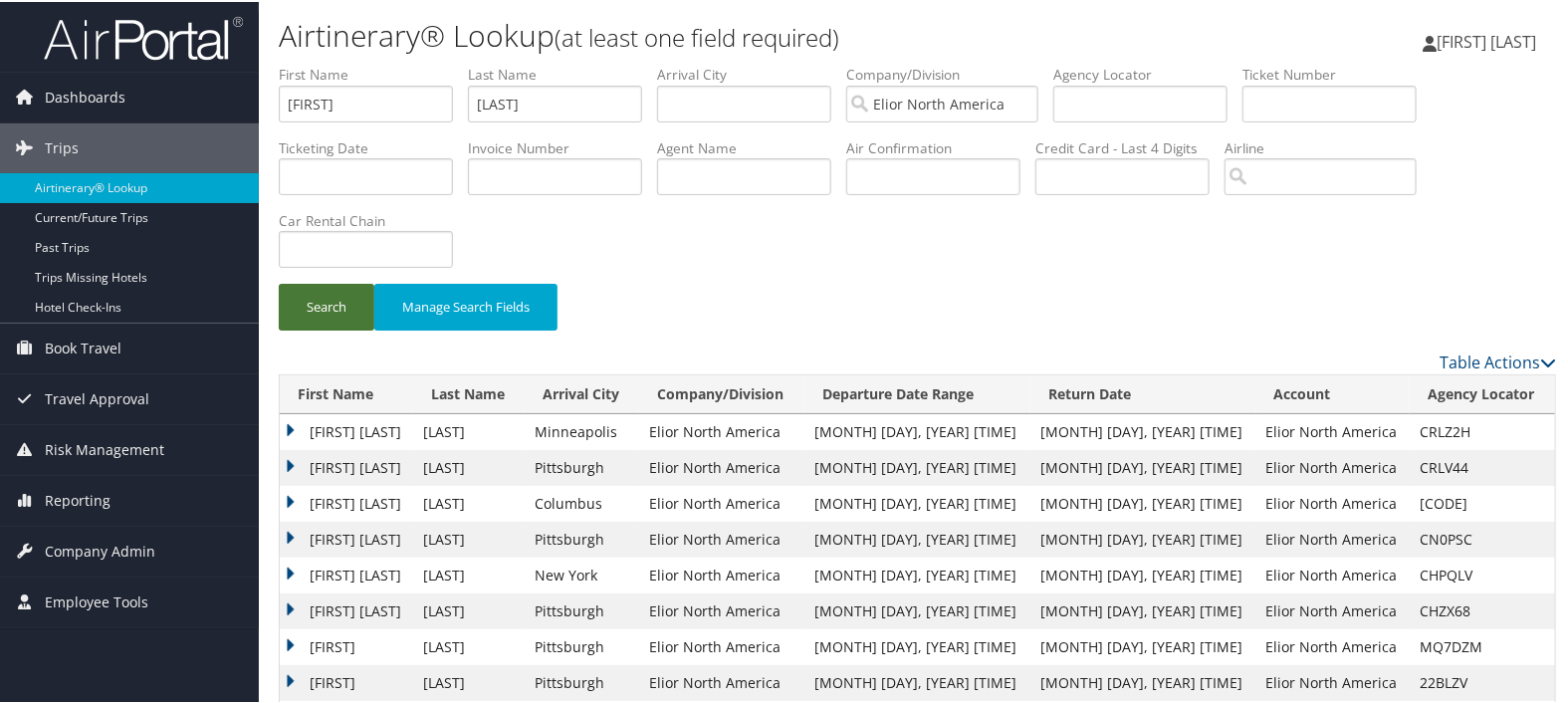 click on "Search" at bounding box center (327, 305) 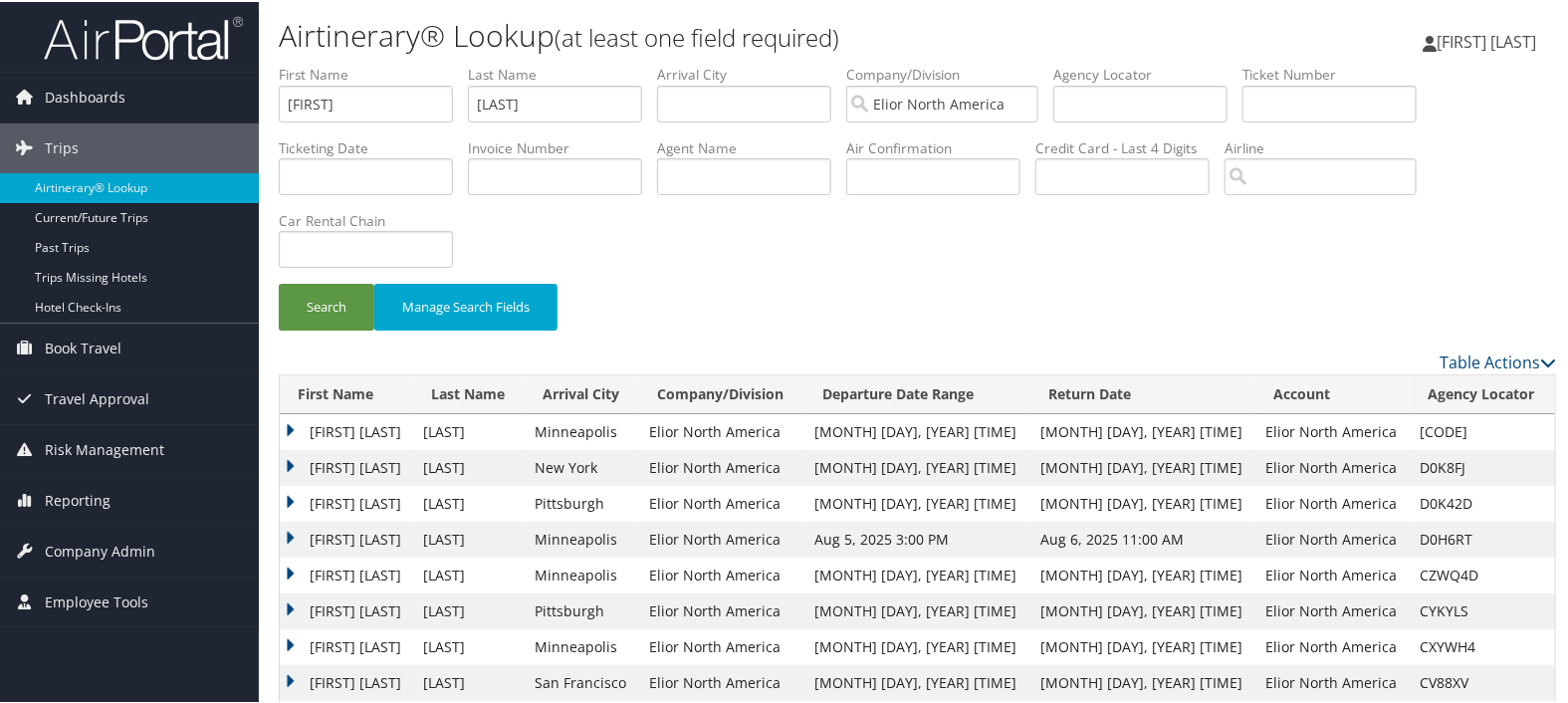 scroll, scrollTop: 102, scrollLeft: 0, axis: vertical 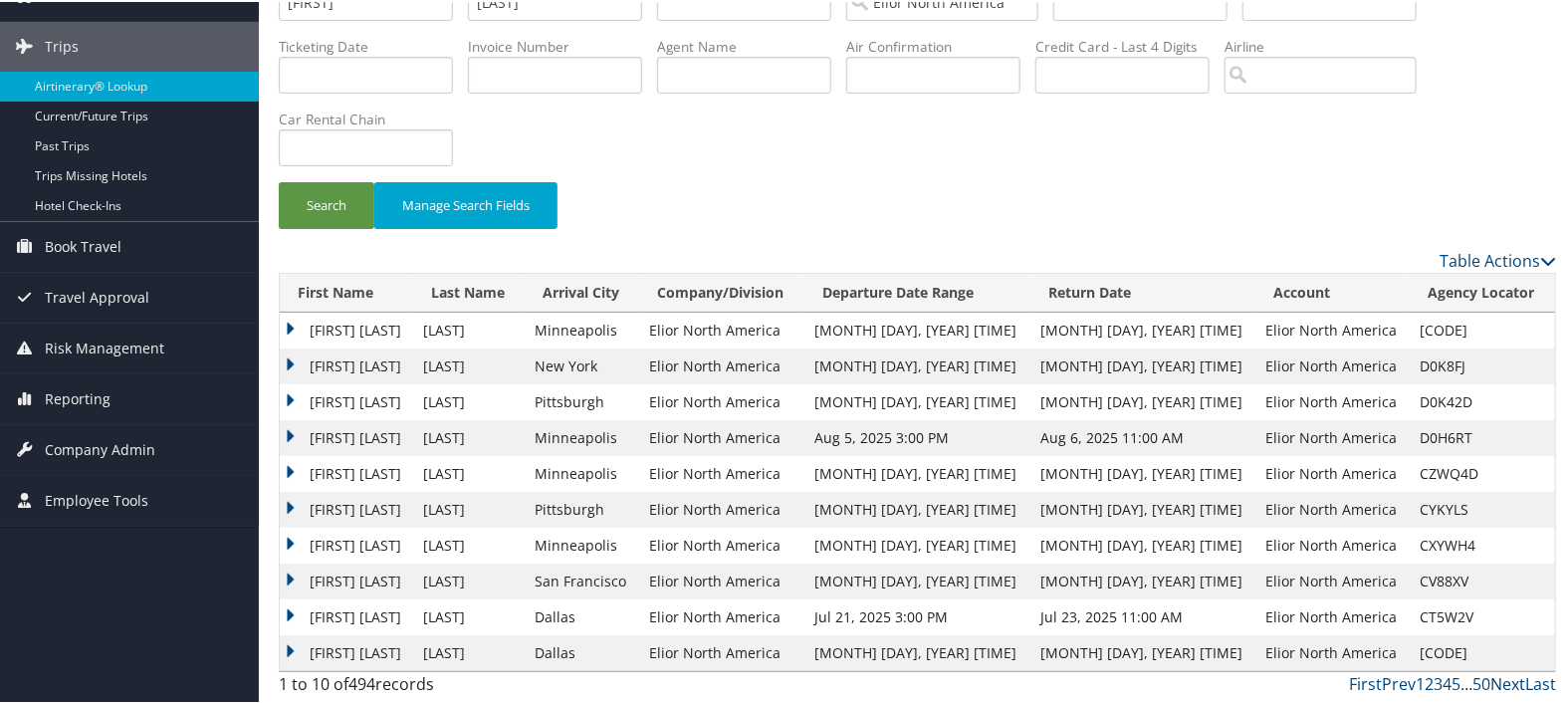 click on "Next" at bounding box center (1507, 682) 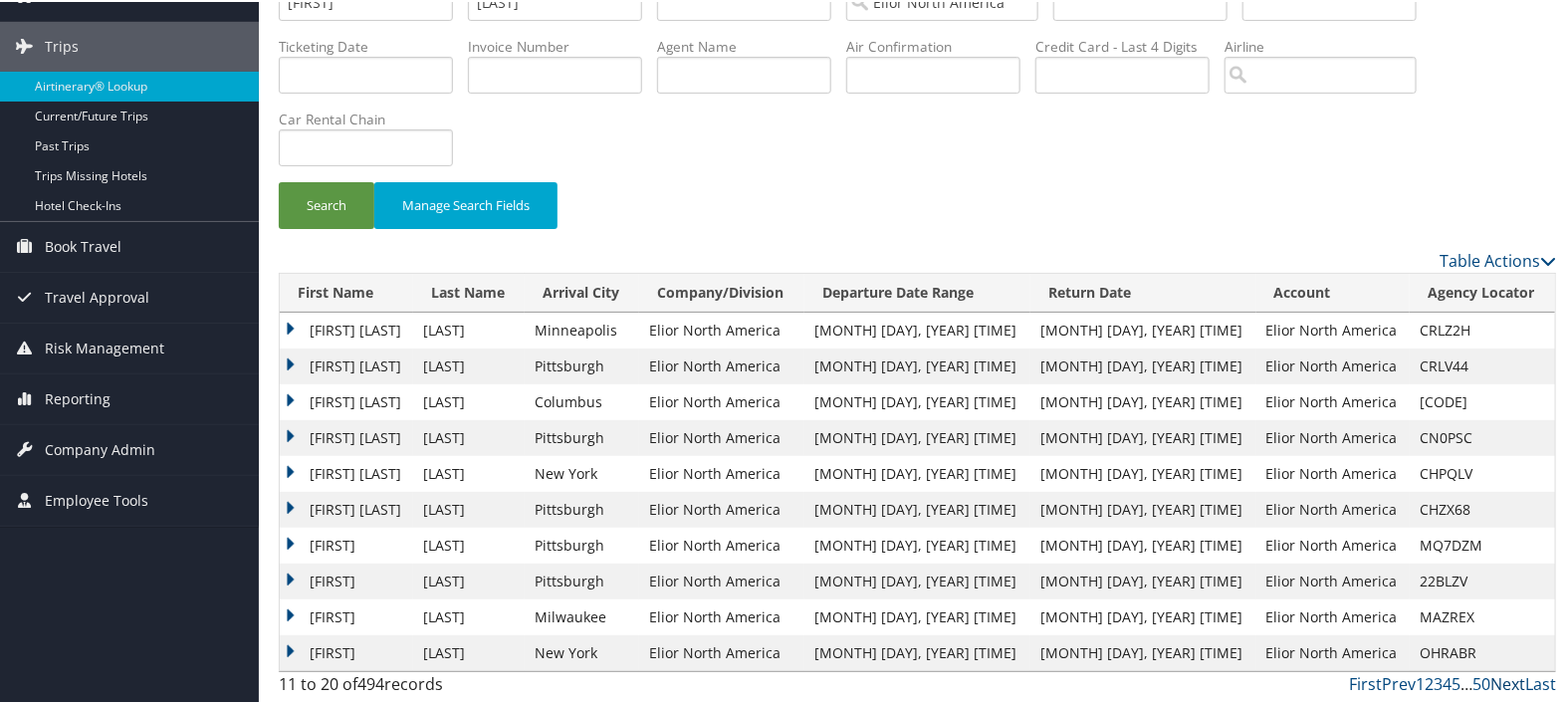 click on "Next" at bounding box center (1507, 682) 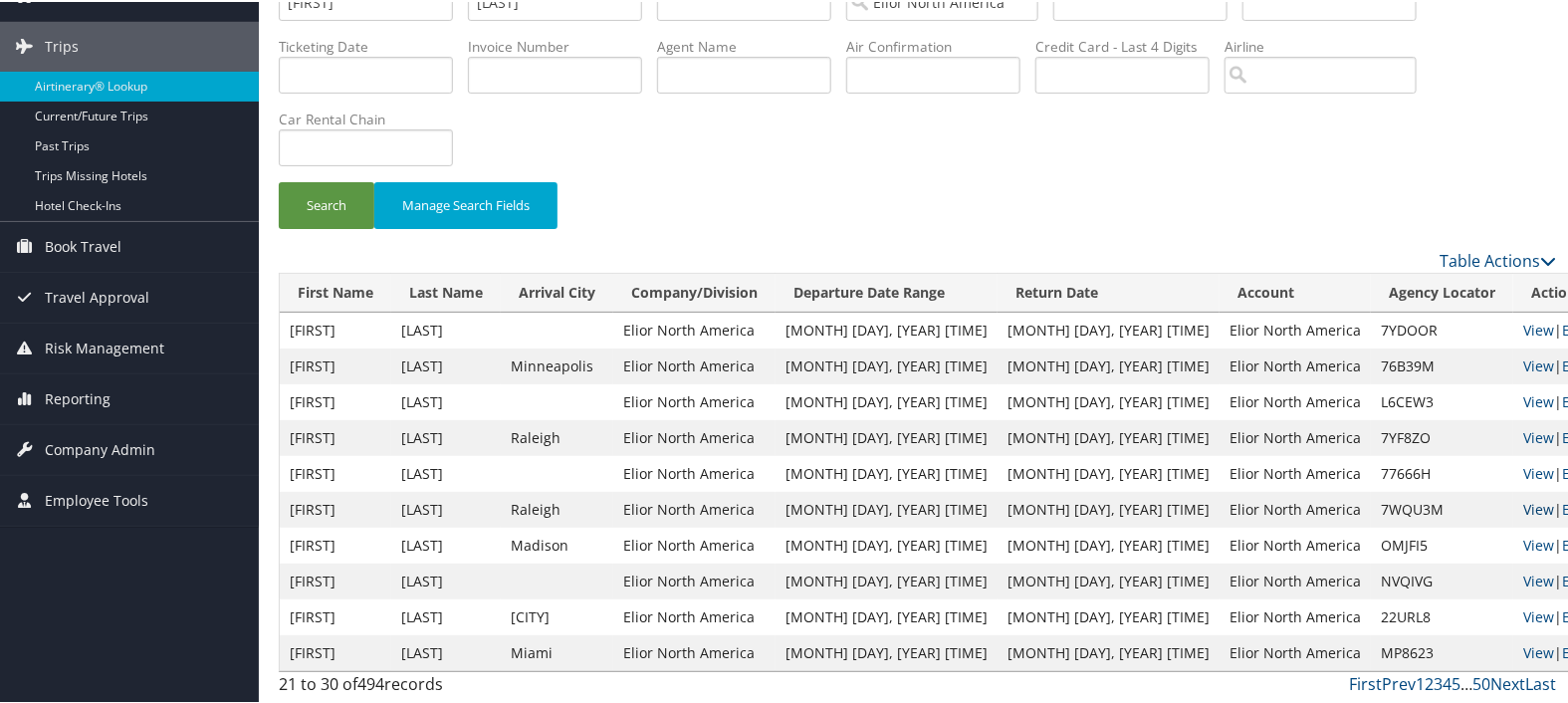 click on "View" at bounding box center (1538, 507) 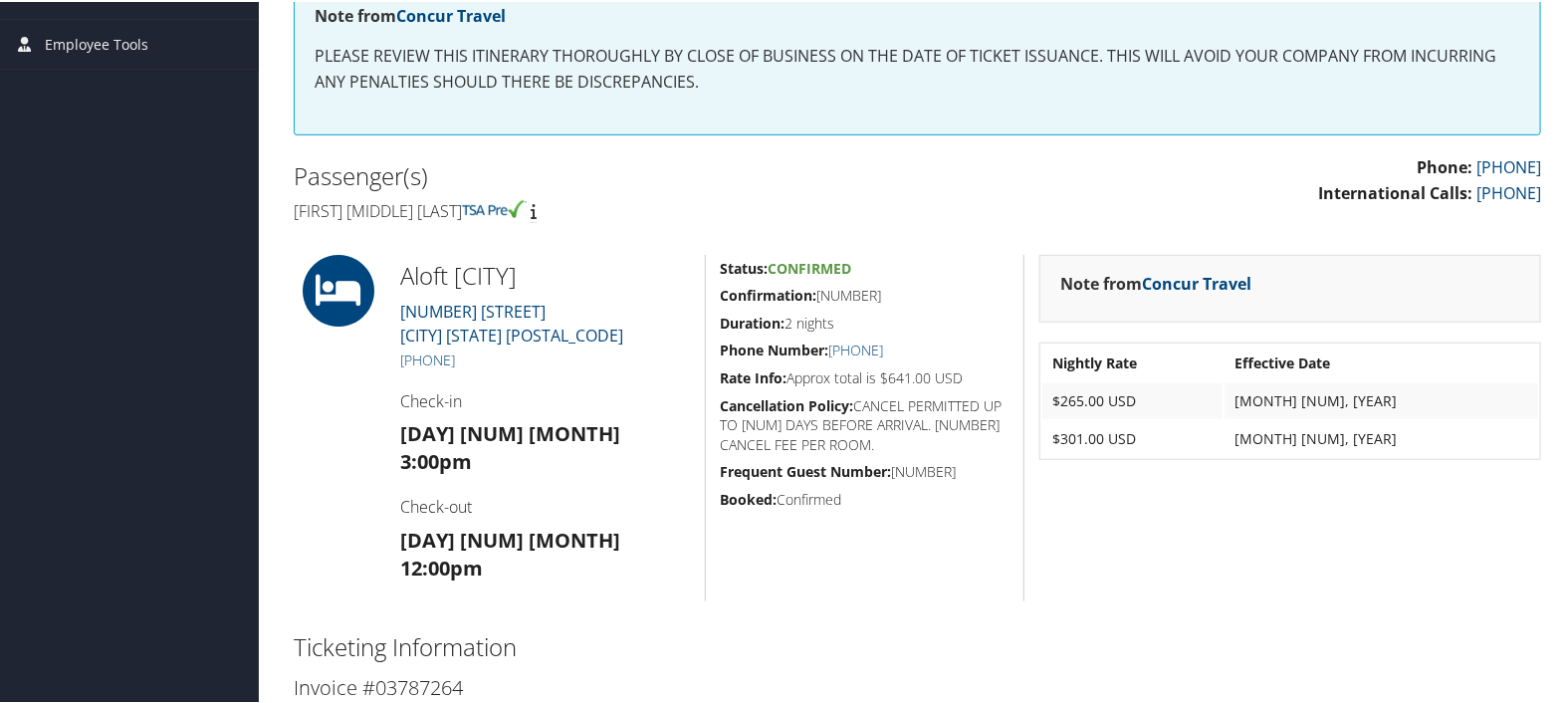 scroll, scrollTop: 298, scrollLeft: 0, axis: vertical 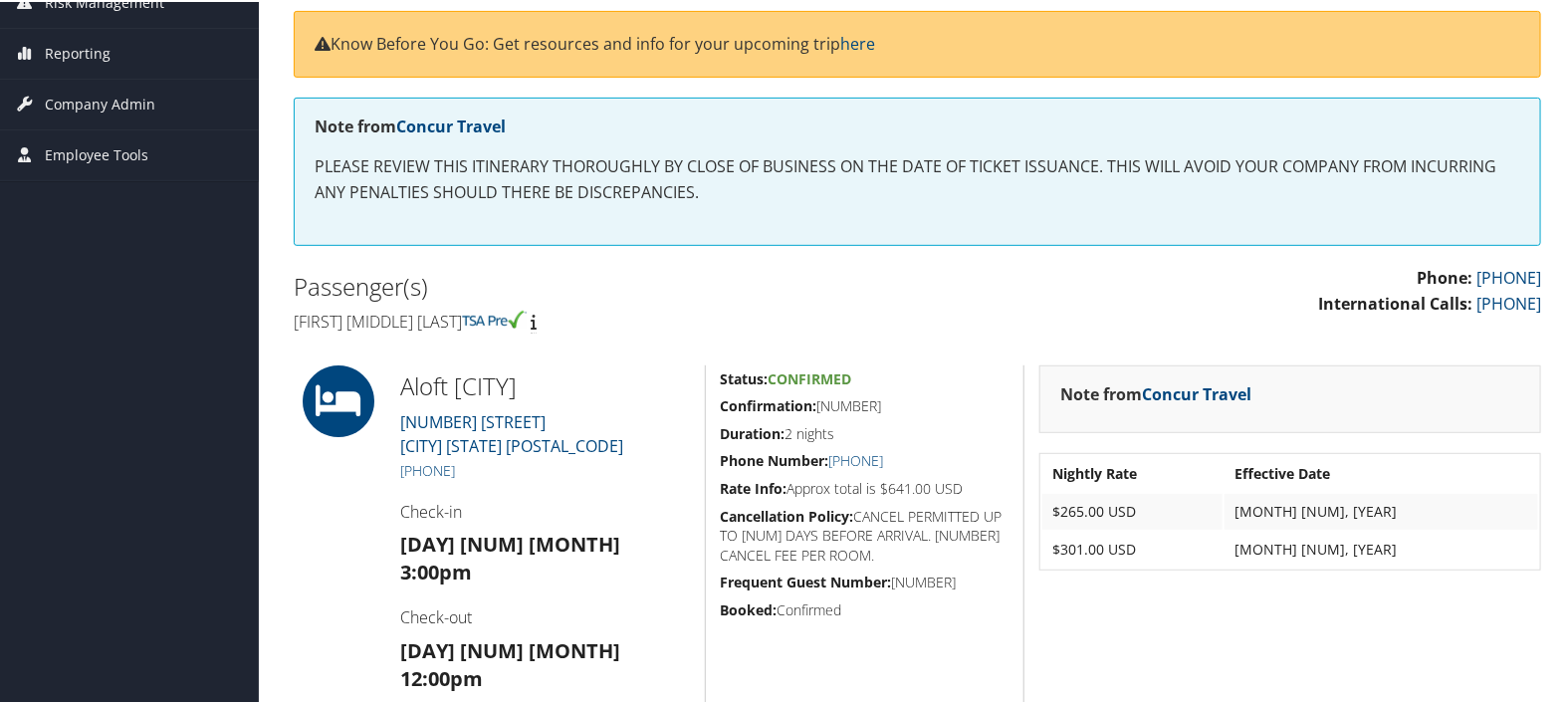 drag, startPoint x: 542, startPoint y: 380, endPoint x: 403, endPoint y: 383, distance: 139.03237 